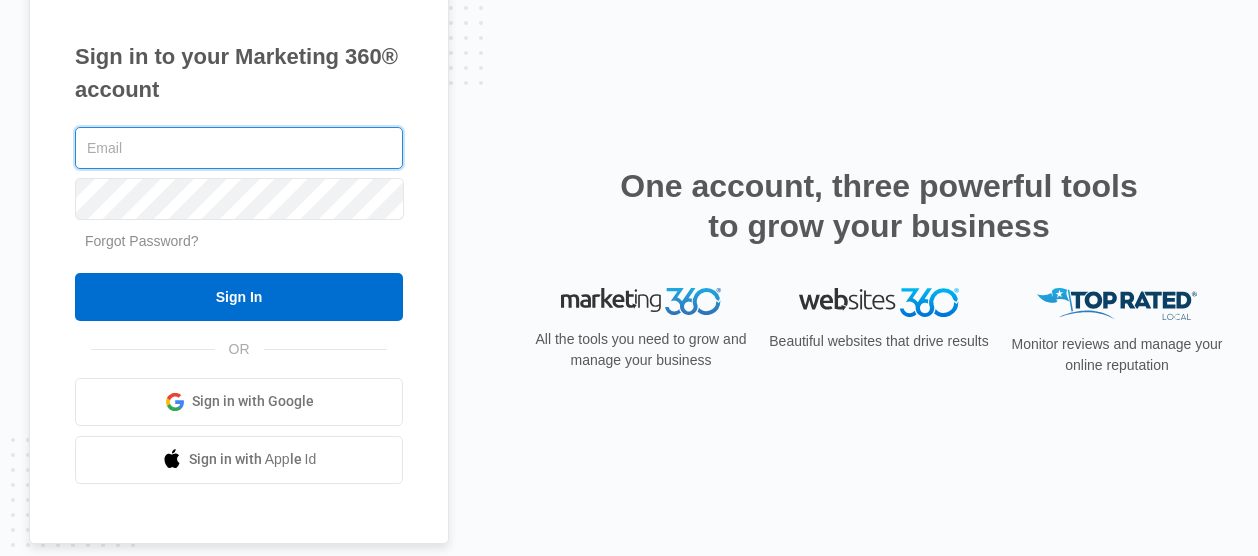 scroll, scrollTop: 0, scrollLeft: 0, axis: both 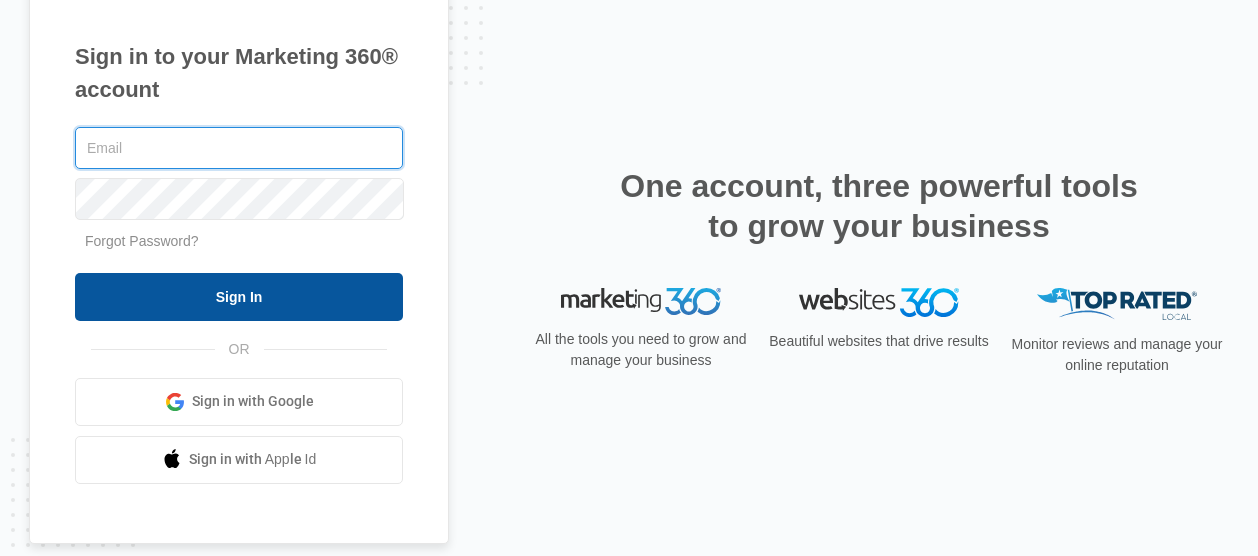 type on "[EMAIL]" 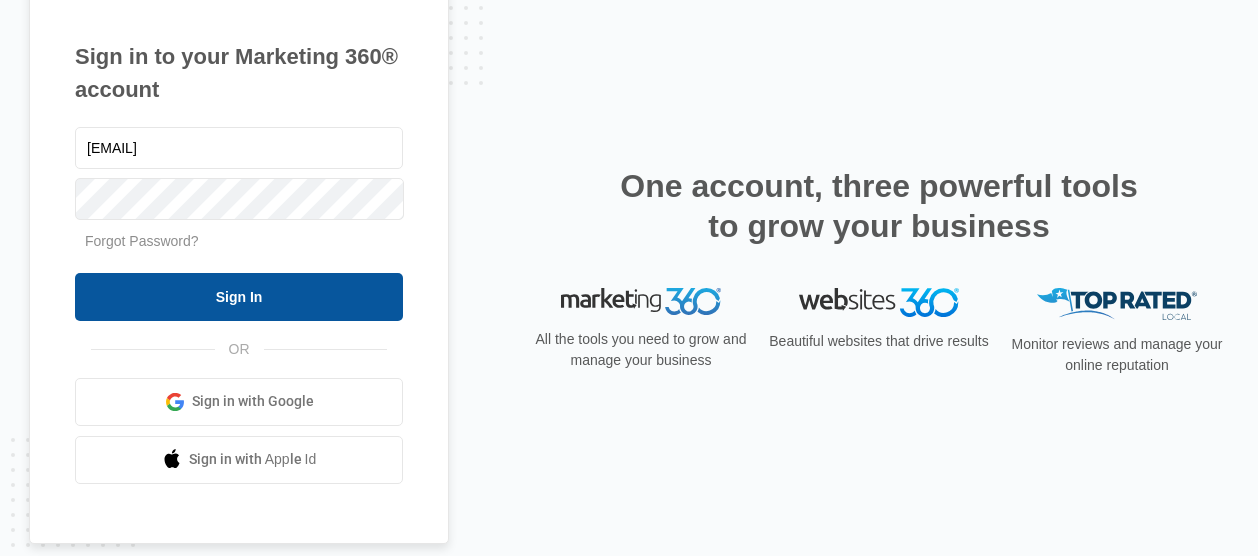 click on "Sign In" at bounding box center [239, 297] 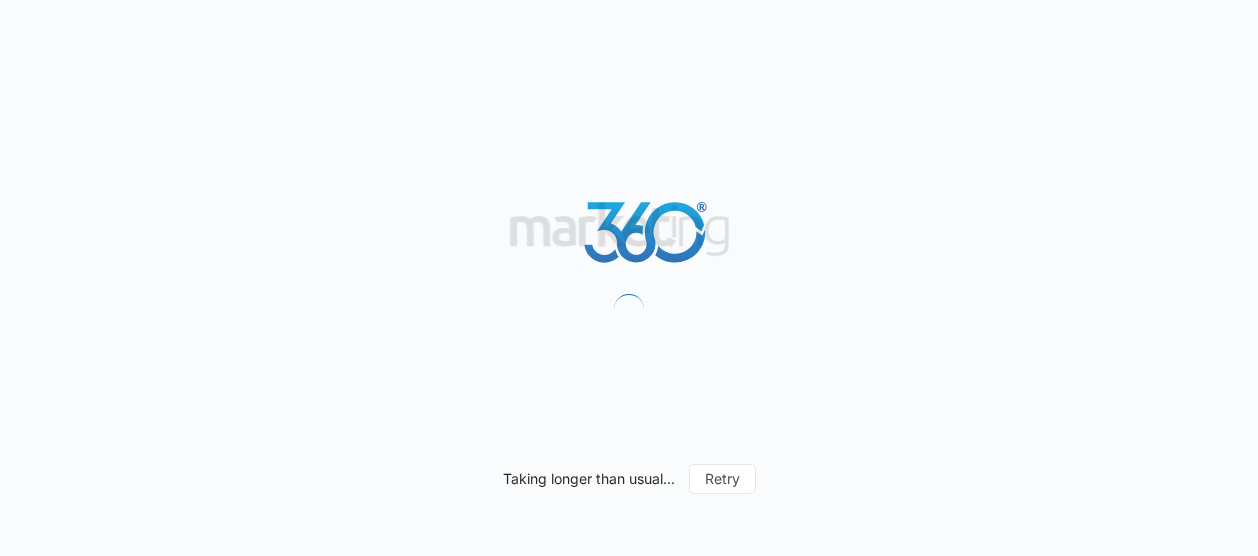 scroll, scrollTop: 0, scrollLeft: 0, axis: both 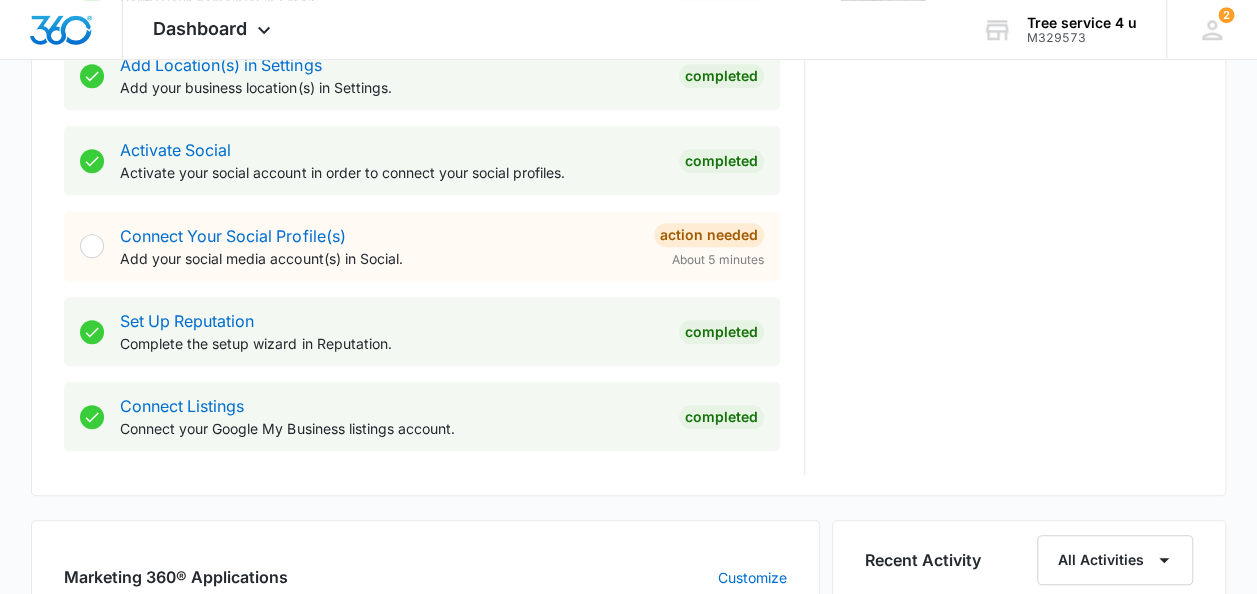 click at bounding box center (92, 246) 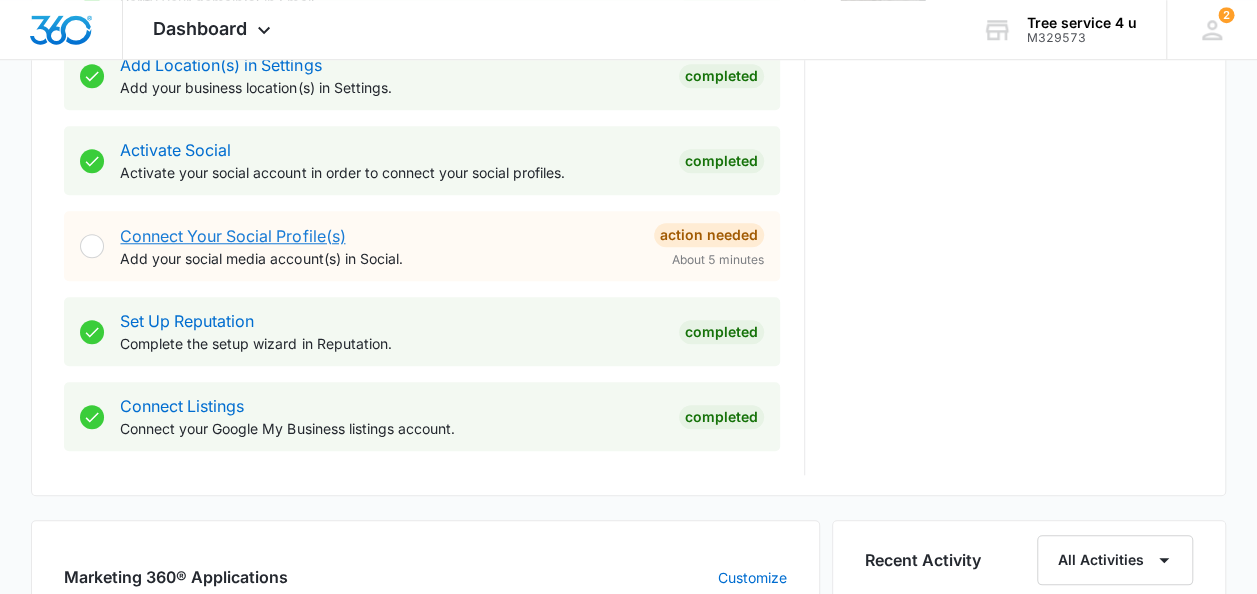 click on "Connect Your Social Profile(s)" at bounding box center (232, 236) 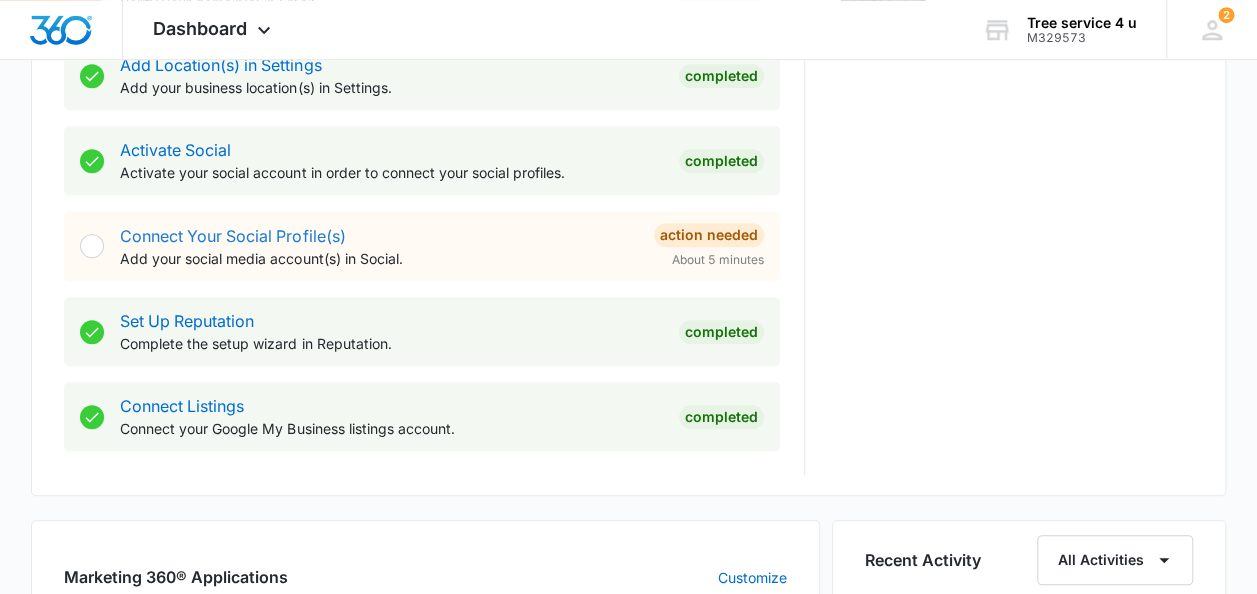 scroll, scrollTop: 0, scrollLeft: 0, axis: both 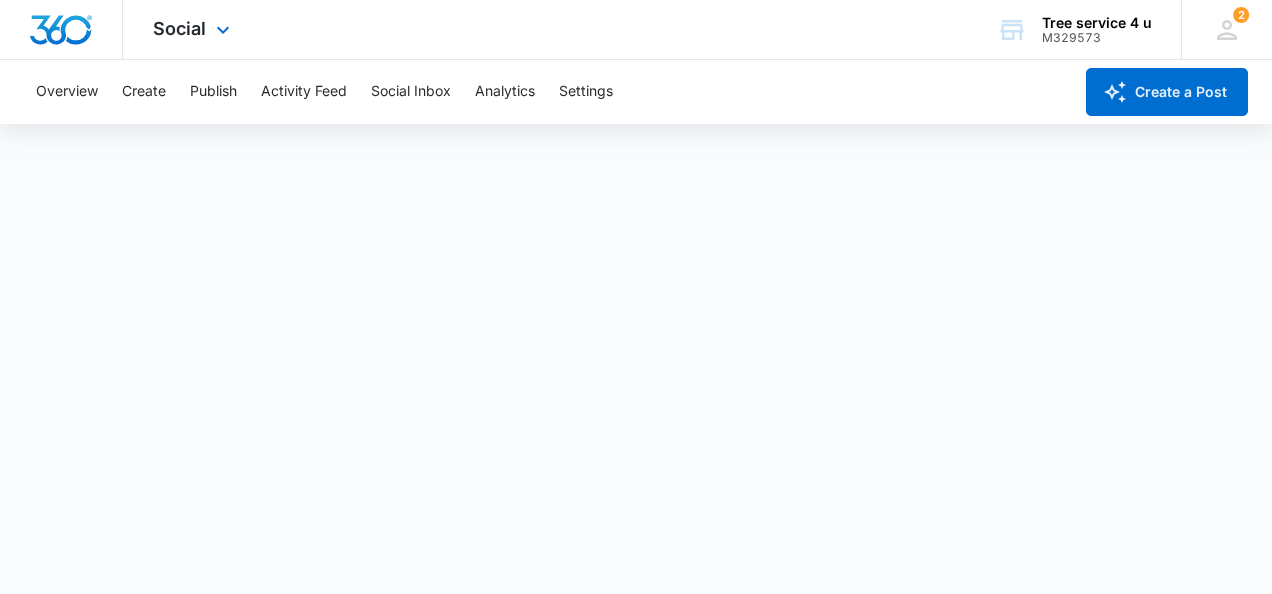 click on "Social Apps Reputation Websites Forms CRM Email Social POS Content Ads Intelligence Files Brand Settings" at bounding box center [194, 29] 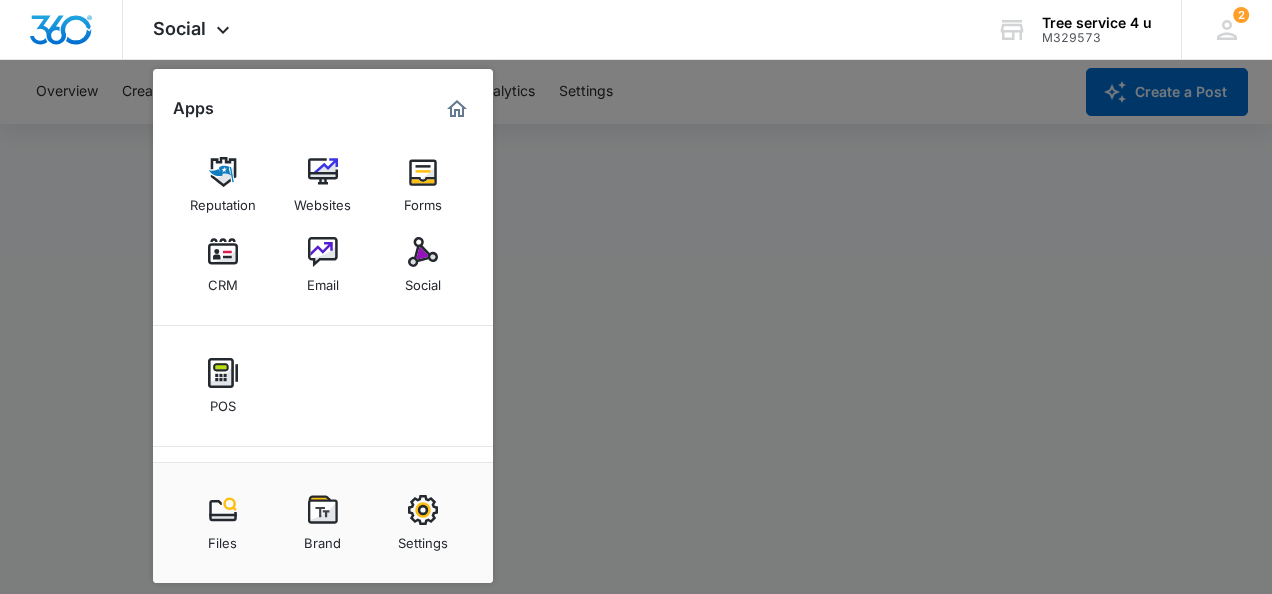 click at bounding box center [636, 297] 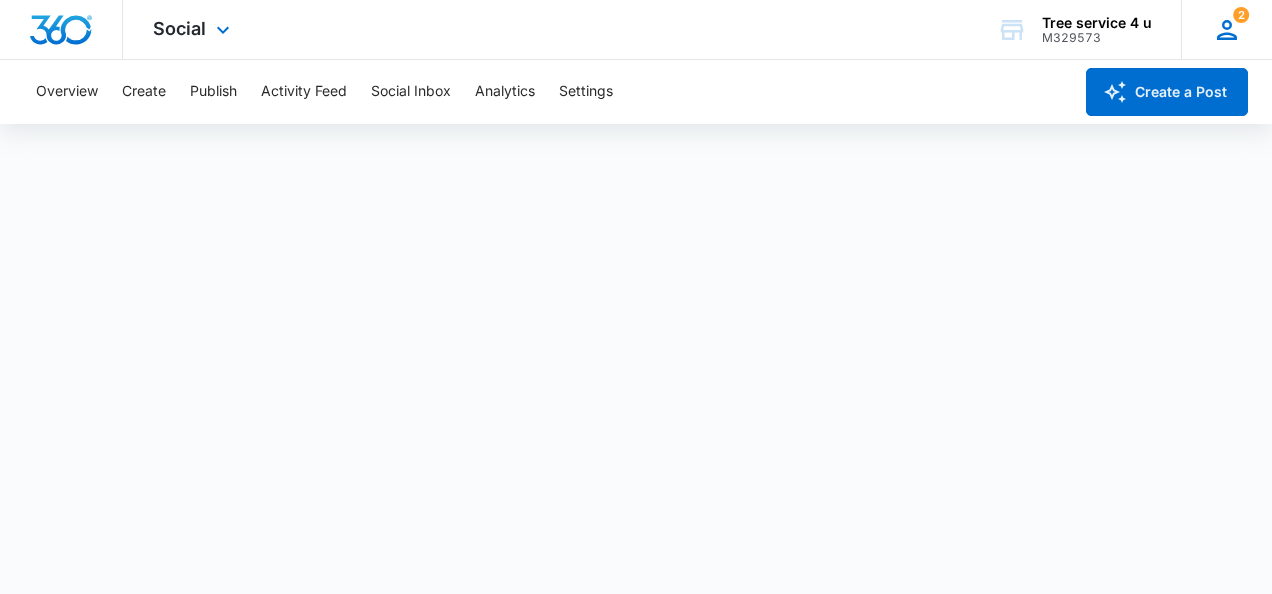 click on "2" at bounding box center [1241, 15] 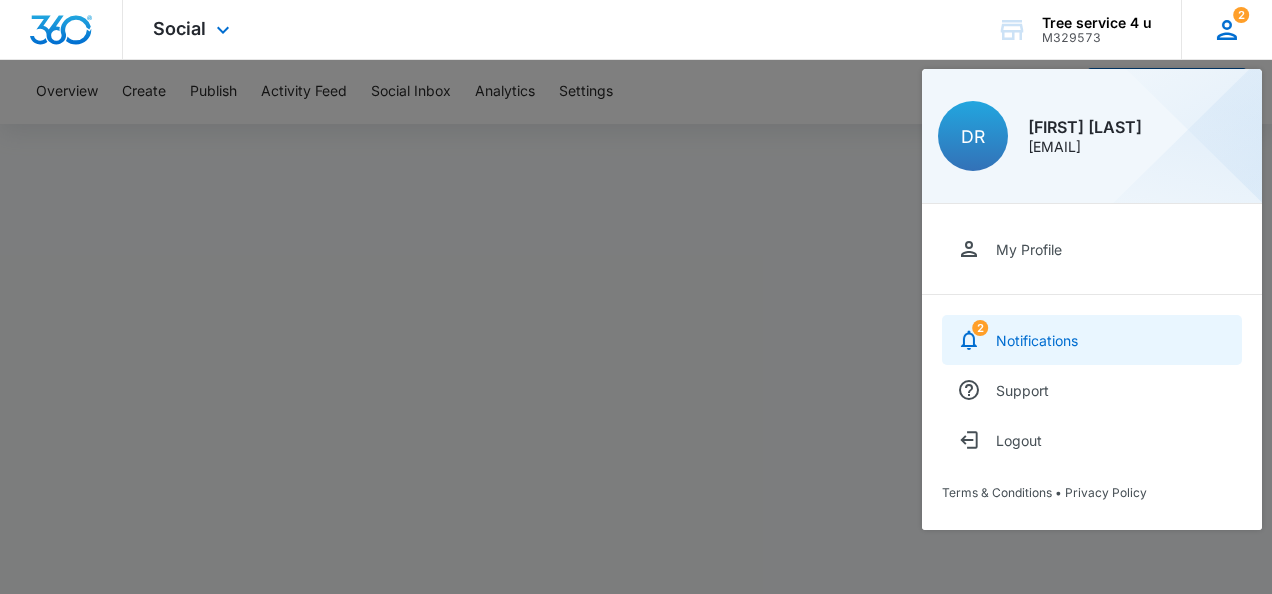 click on "Notifications" at bounding box center (1037, 340) 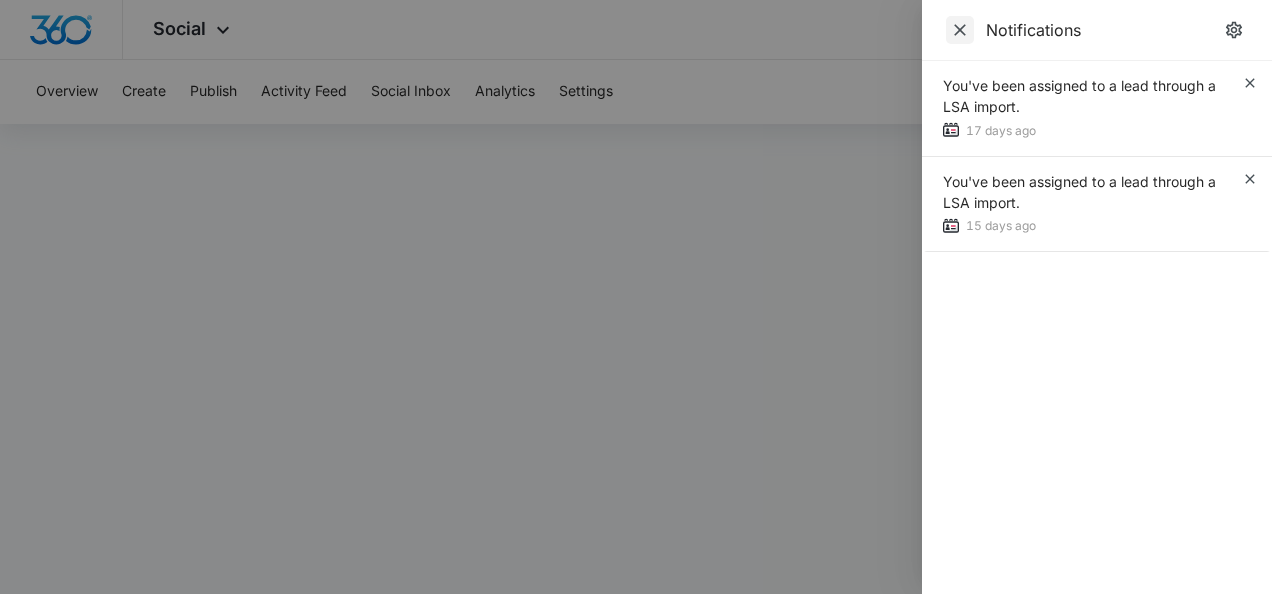click 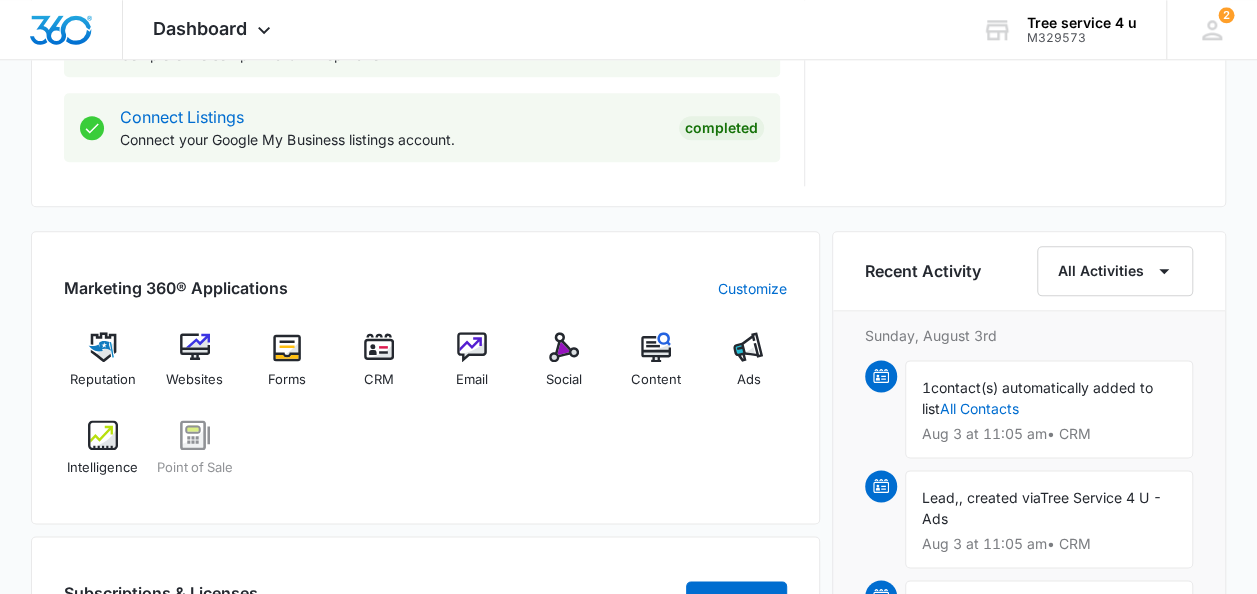 scroll, scrollTop: 1068, scrollLeft: 0, axis: vertical 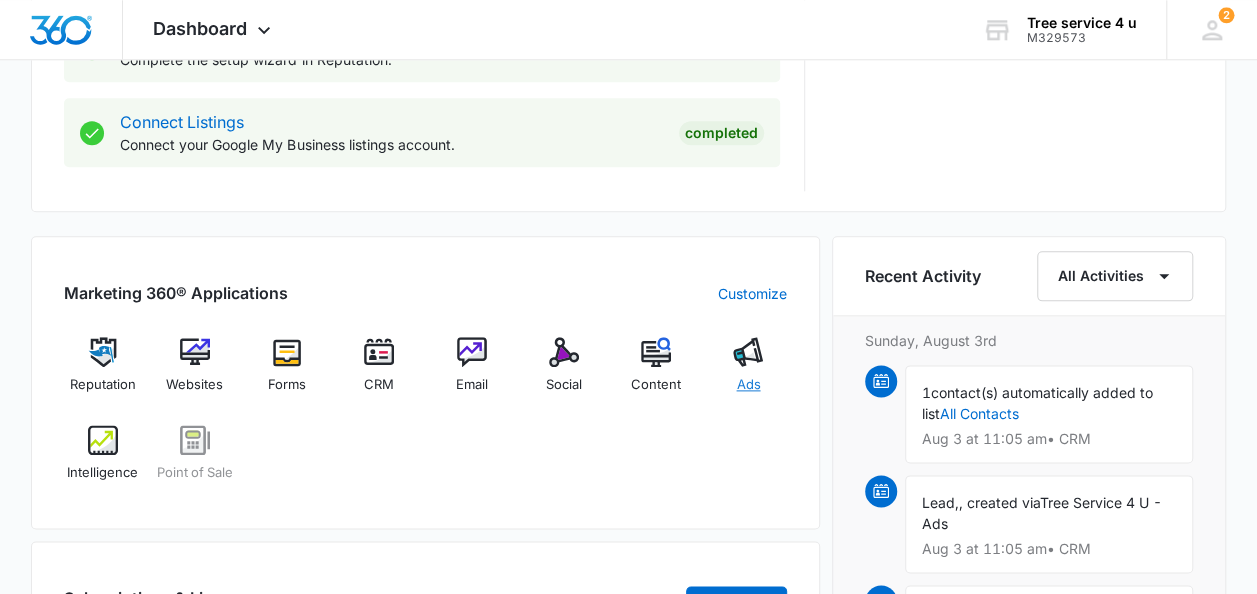 click at bounding box center [748, 352] 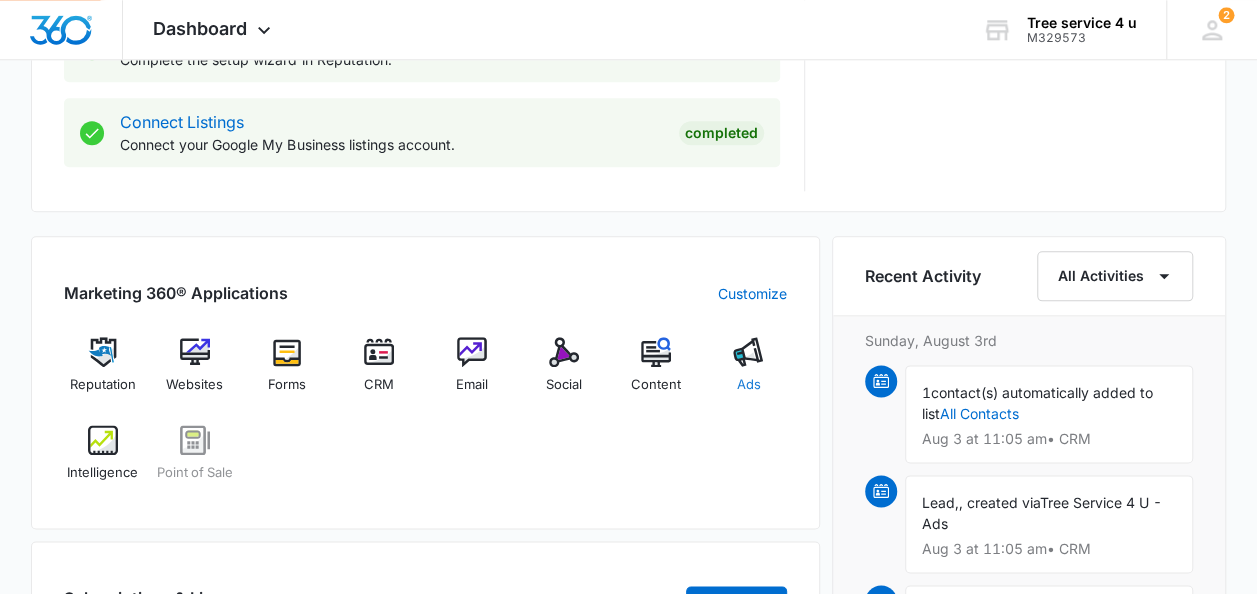 scroll, scrollTop: 0, scrollLeft: 0, axis: both 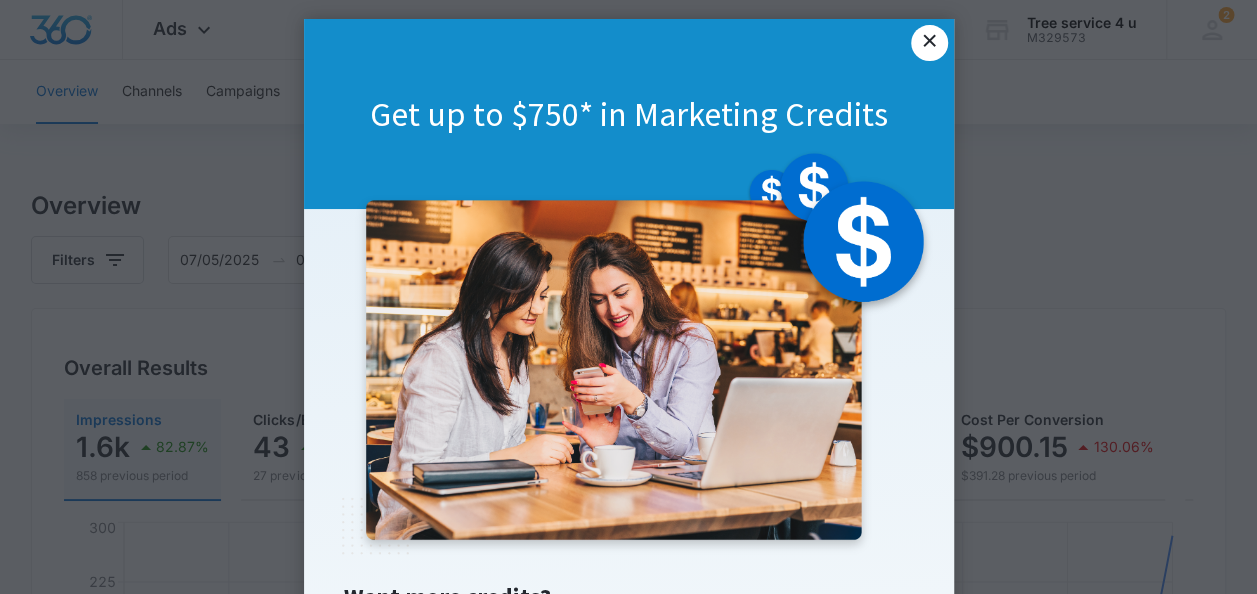 click on "×" at bounding box center (929, 43) 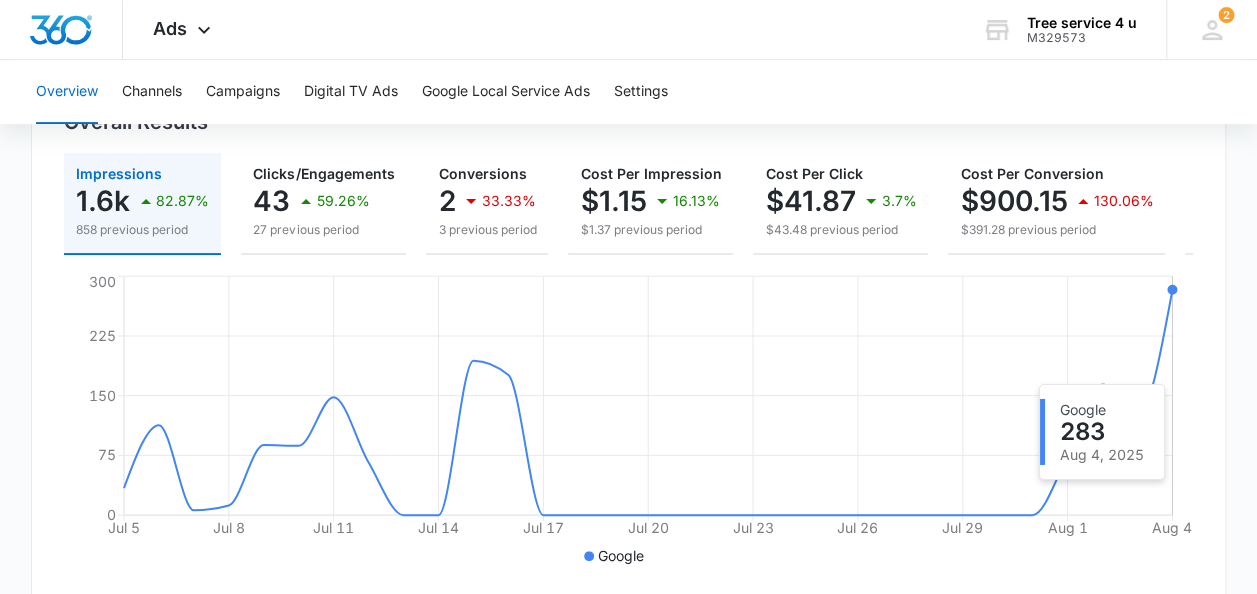 scroll, scrollTop: 245, scrollLeft: 0, axis: vertical 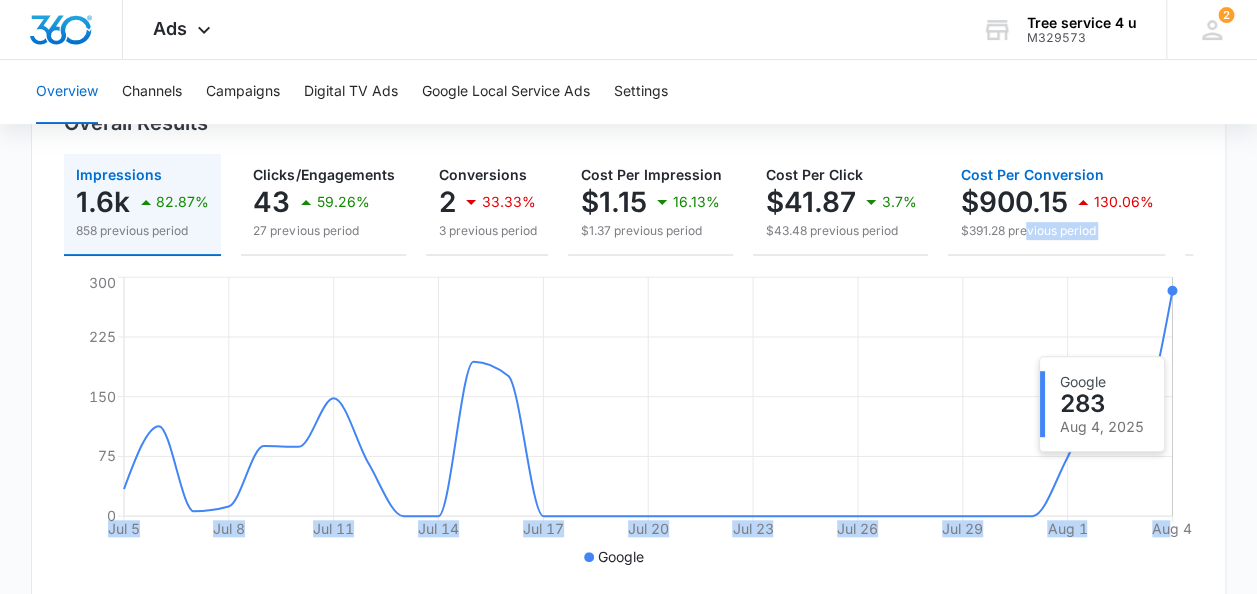 drag, startPoint x: 1168, startPoint y: 370, endPoint x: 1022, endPoint y: 228, distance: 203.6664 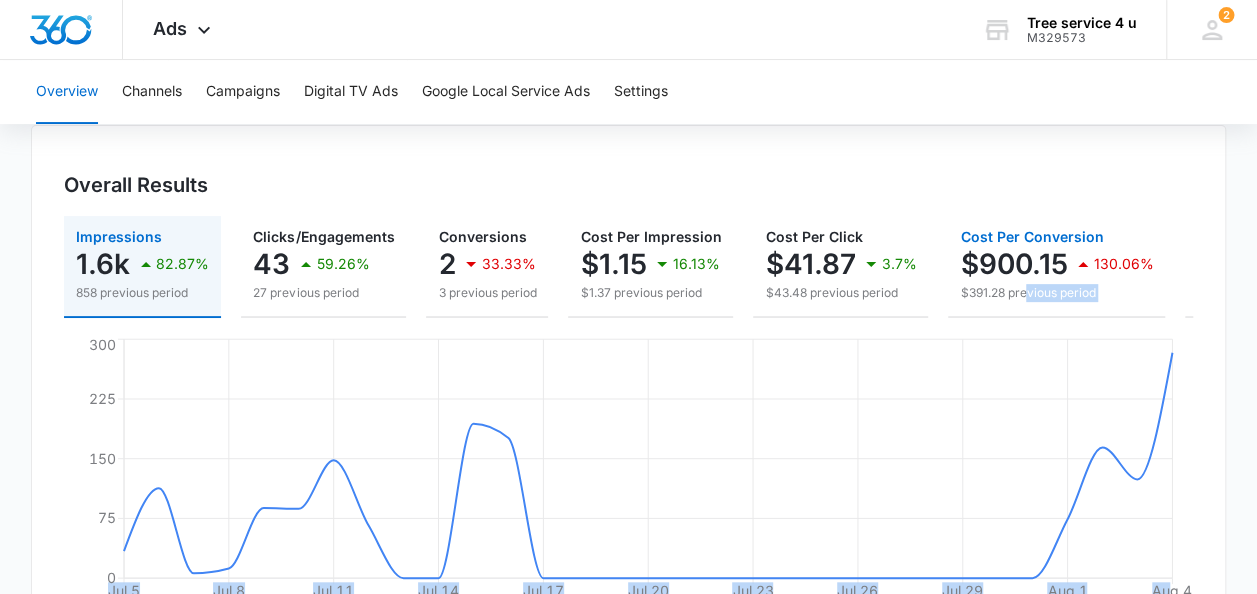 scroll, scrollTop: 168, scrollLeft: 0, axis: vertical 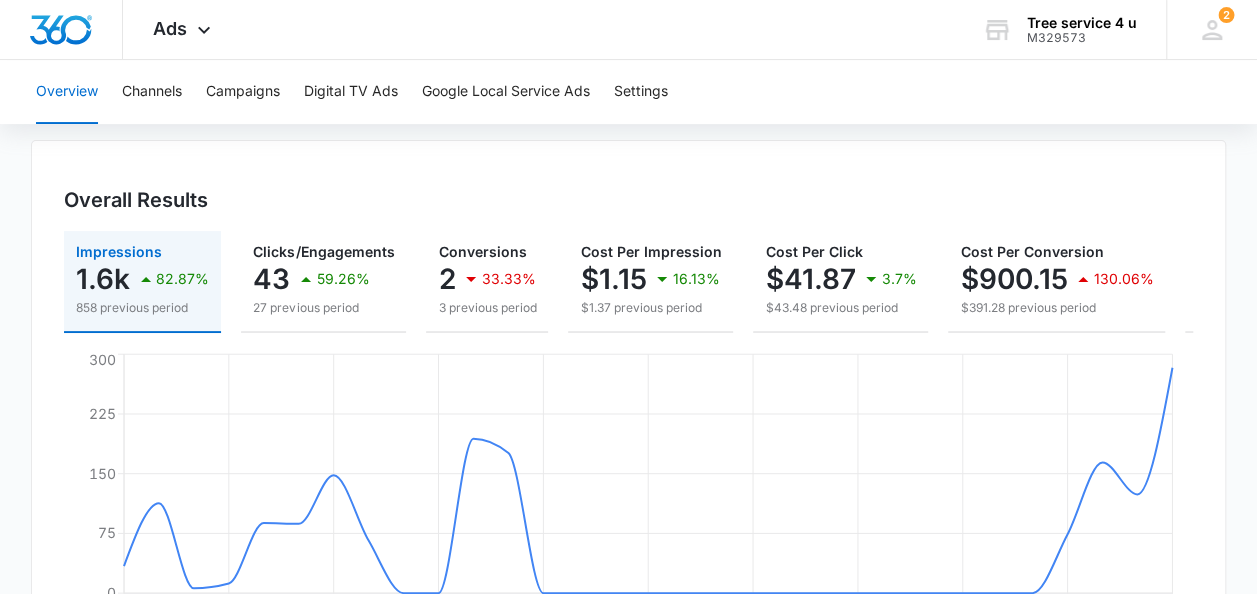 click on "Overall Results" at bounding box center (628, 200) 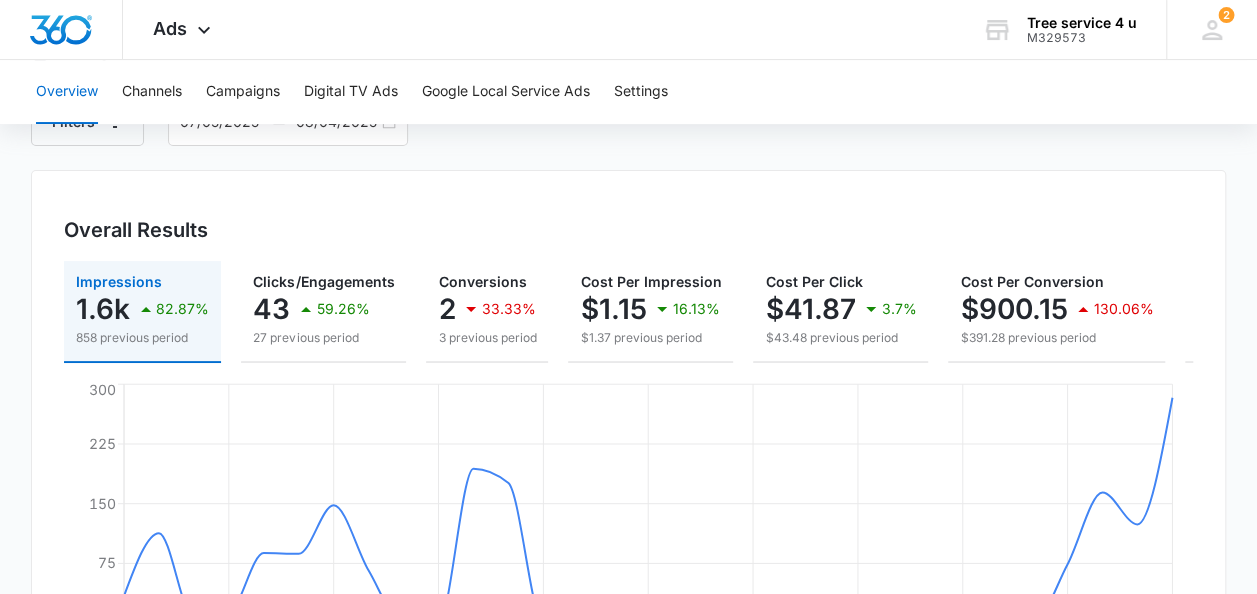 scroll, scrollTop: 140, scrollLeft: 0, axis: vertical 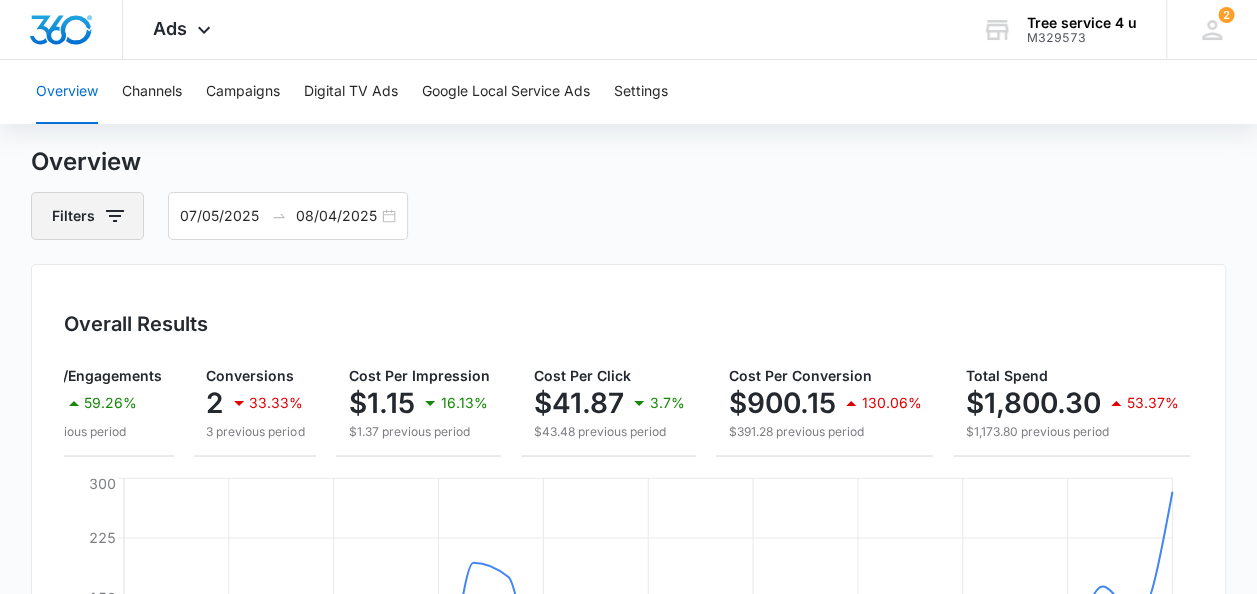 click 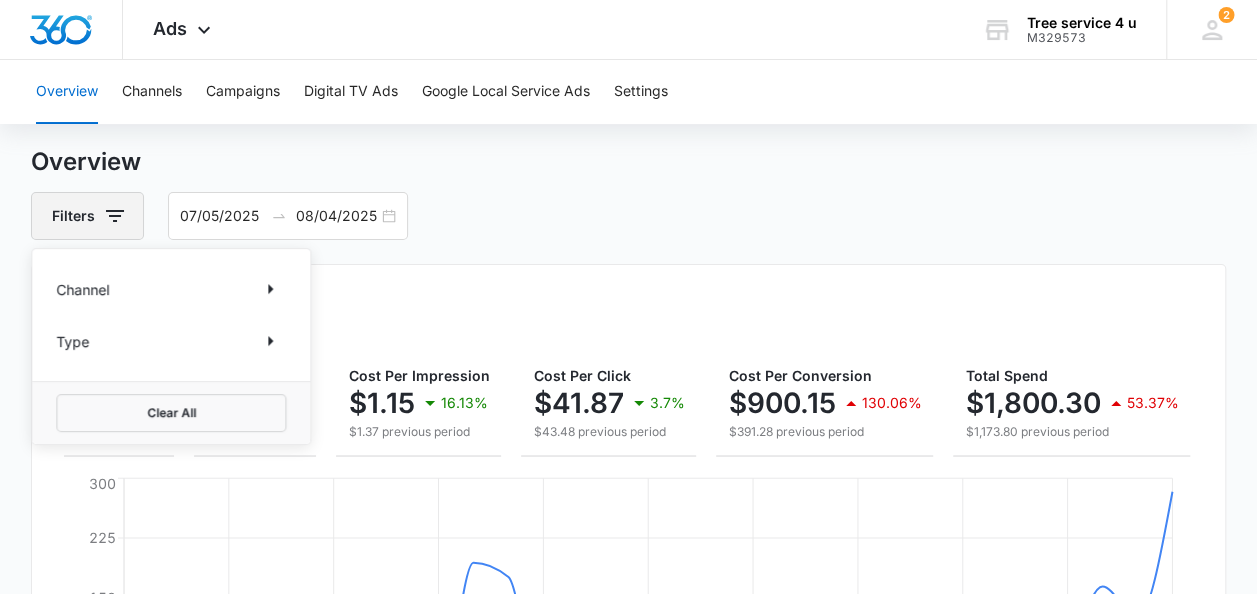 click 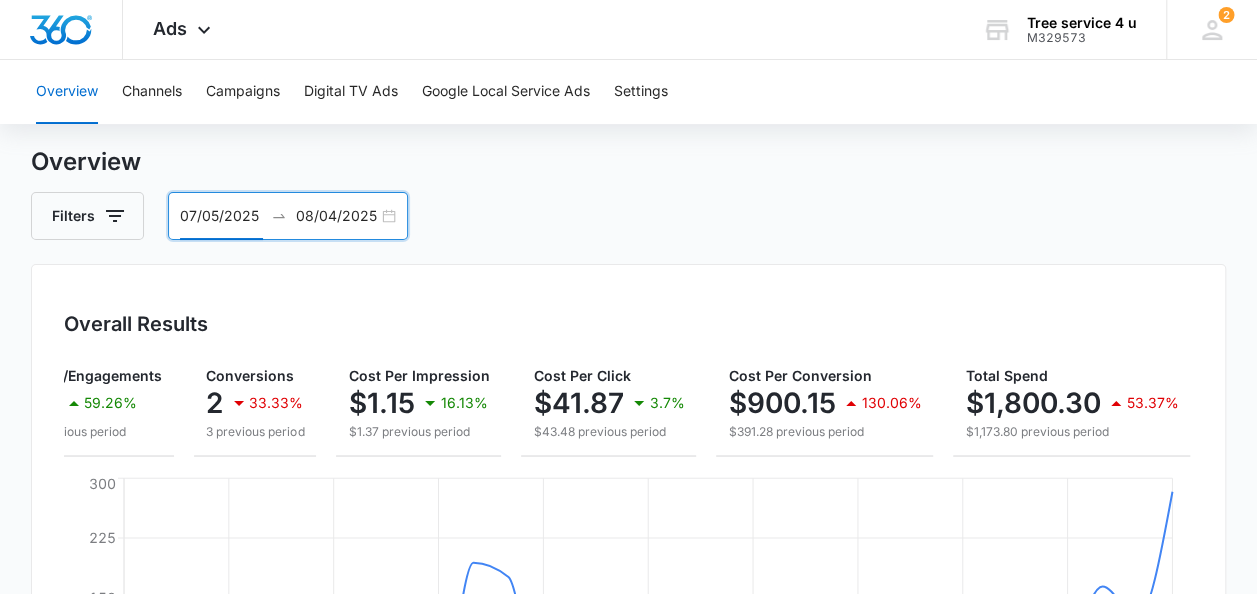 click on "07/05/2025" at bounding box center [221, 216] 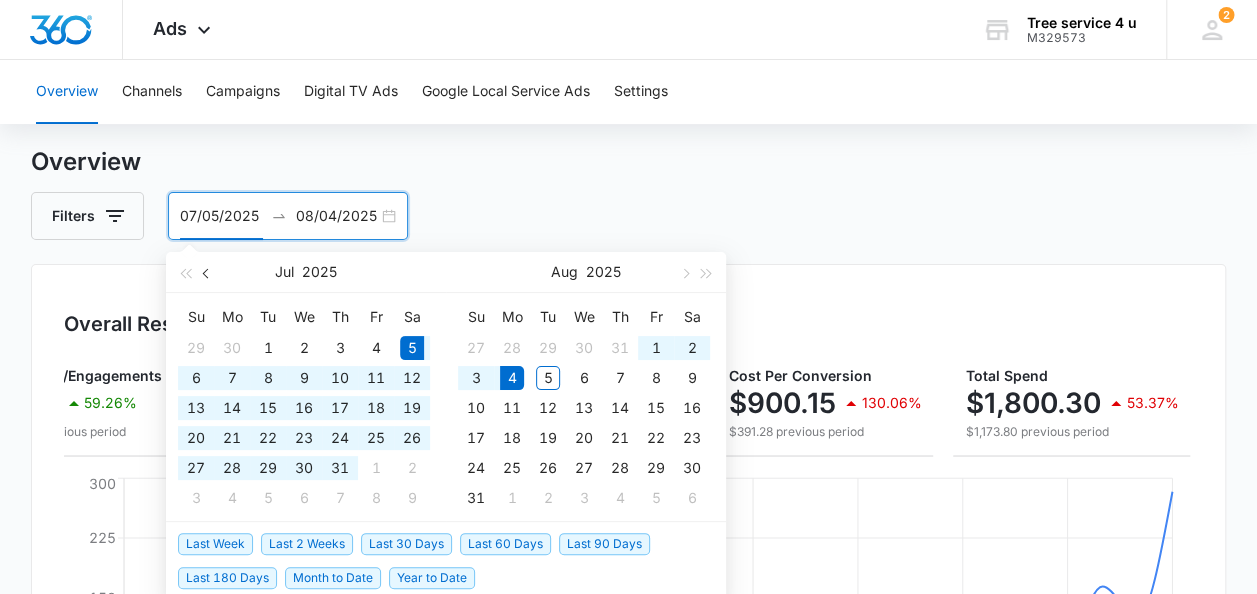 click at bounding box center [207, 272] 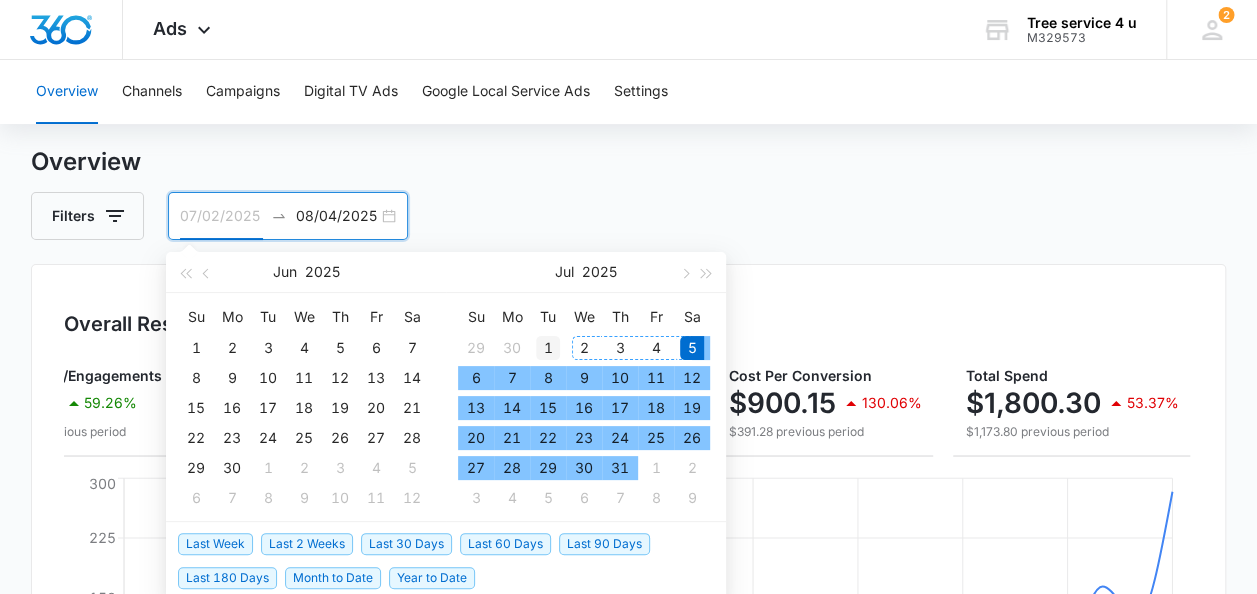 type on "07/01/2025" 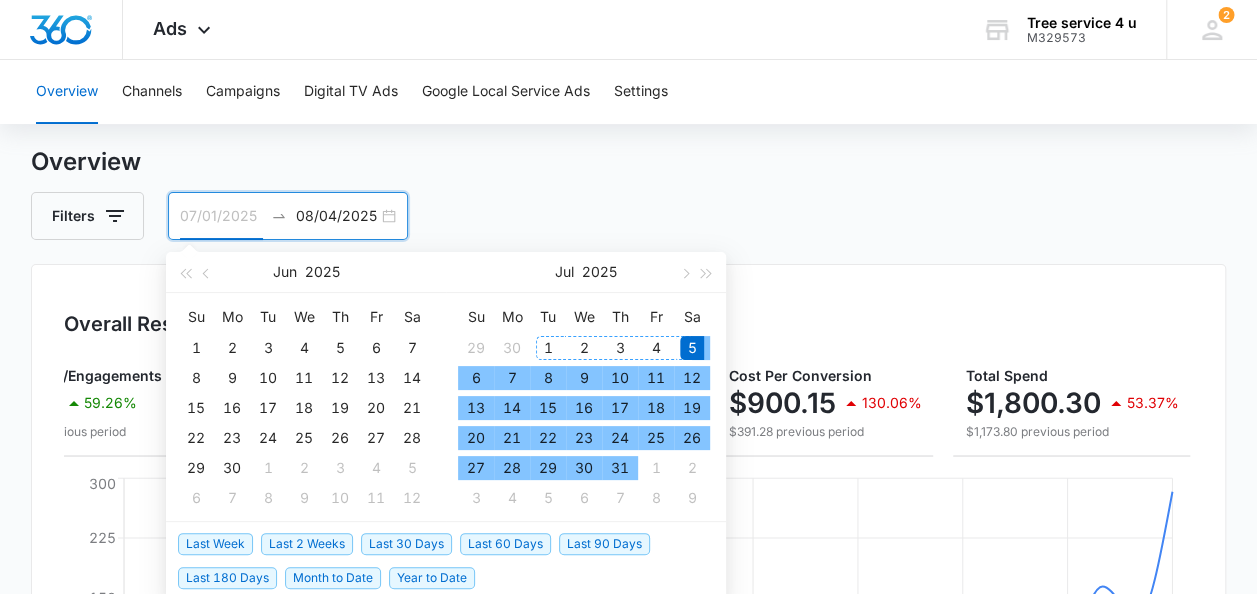 click on "1" at bounding box center (548, 348) 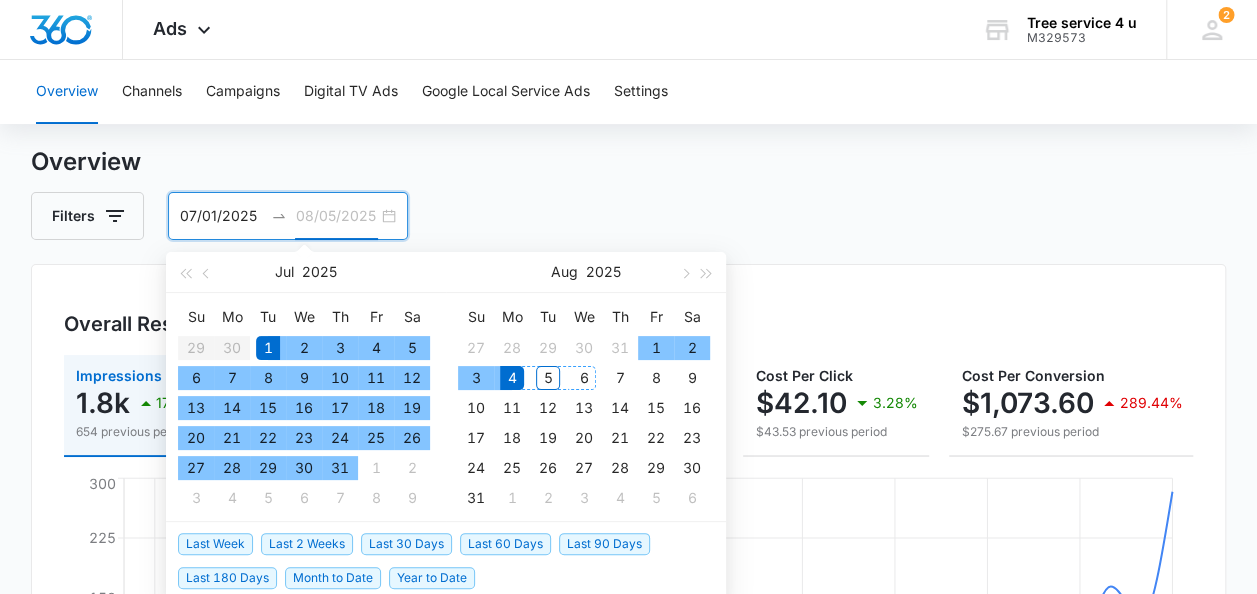 type on "08/04/2025" 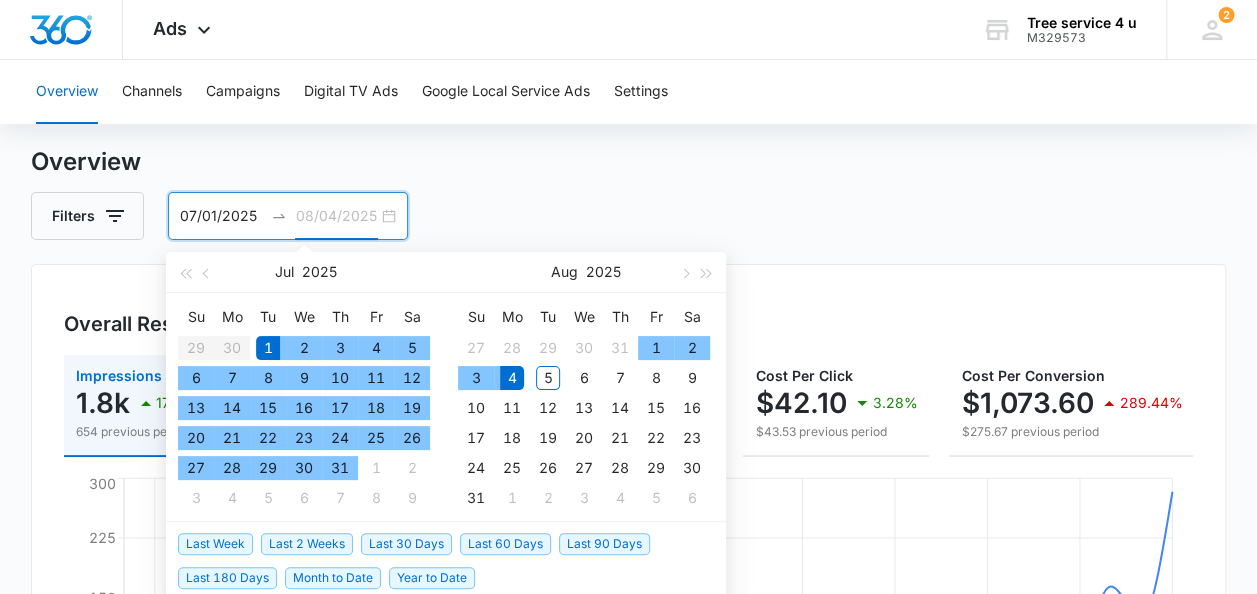 click on "4" at bounding box center (512, 378) 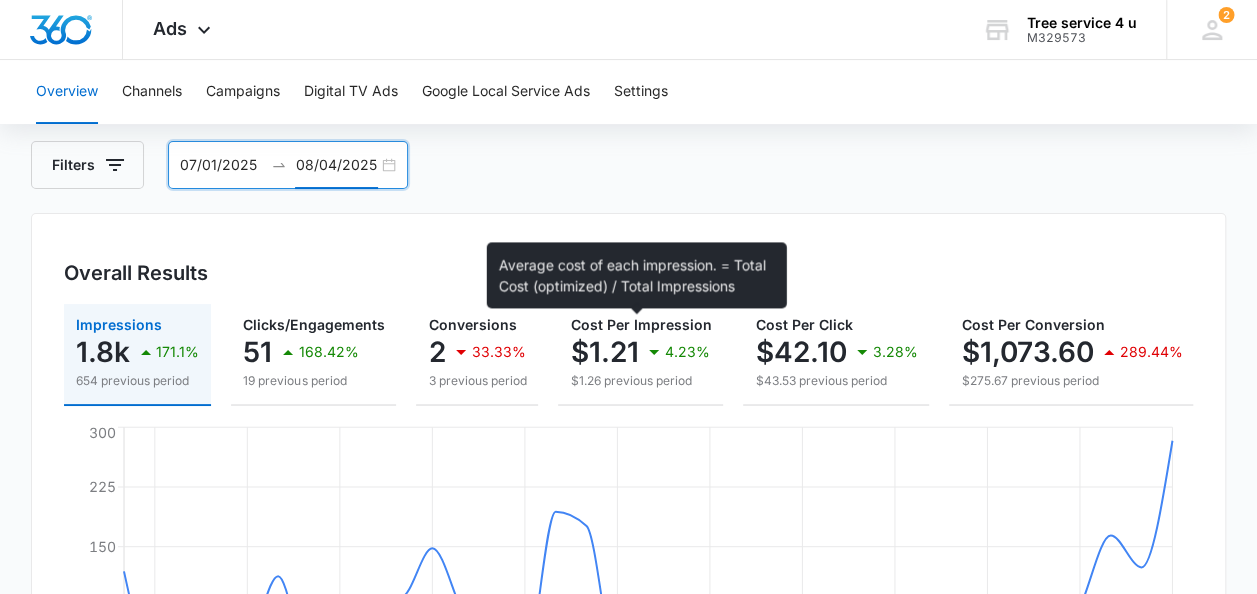 scroll, scrollTop: 93, scrollLeft: 0, axis: vertical 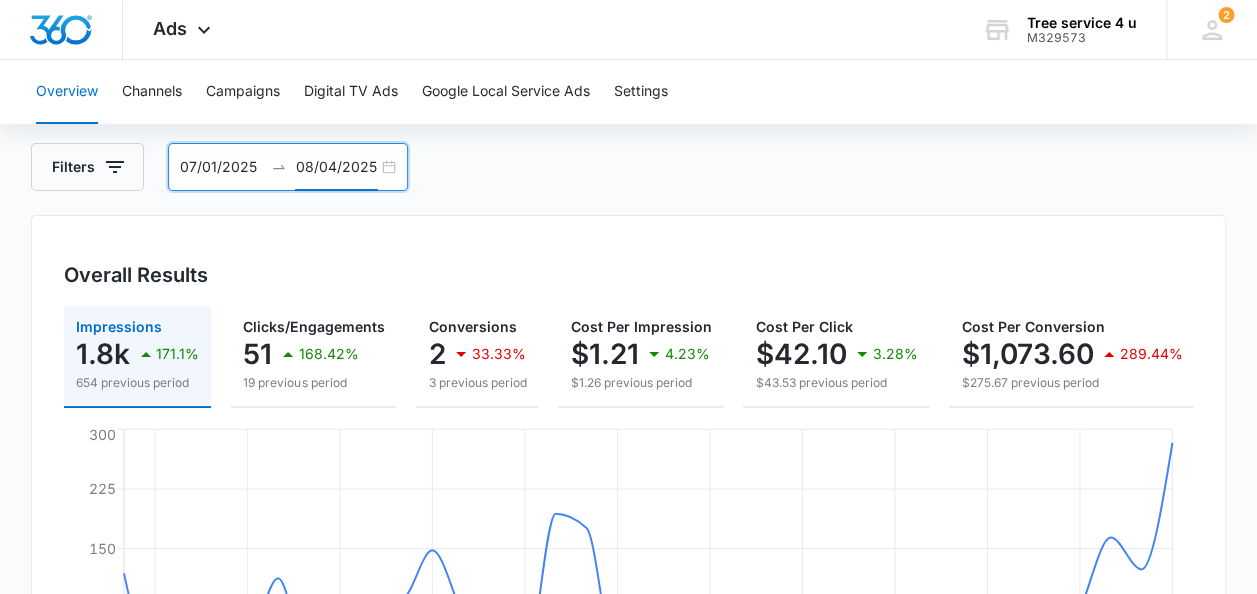 click on "07/01/2025 08/04/2025" at bounding box center (288, 167) 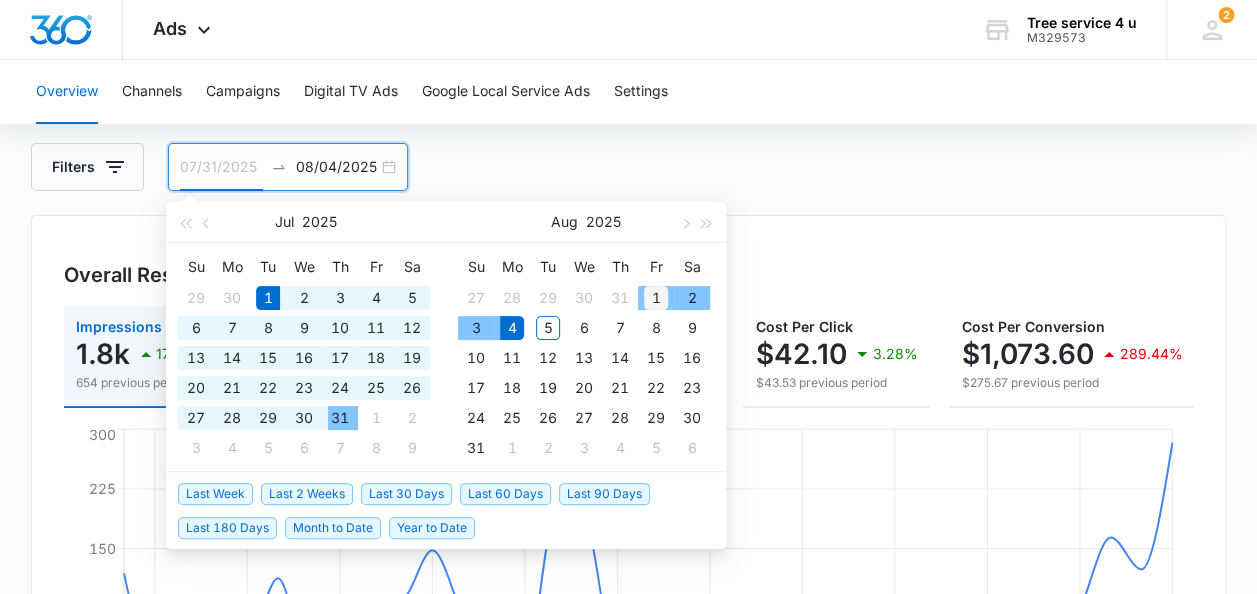 type on "08/01/2025" 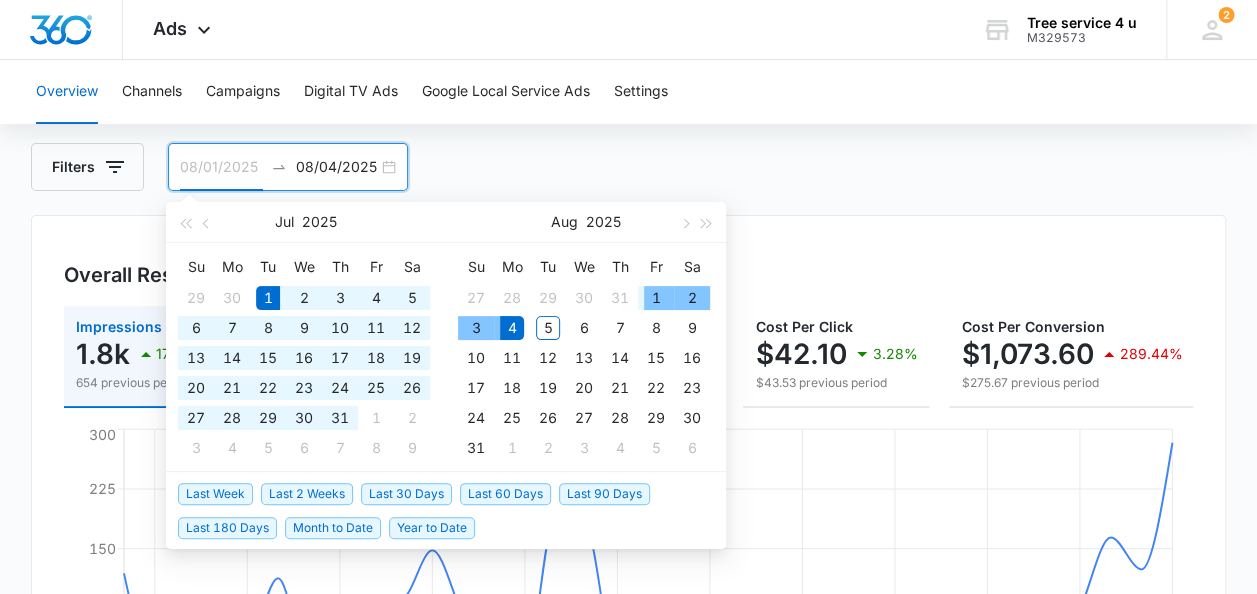 click on "1" at bounding box center (656, 298) 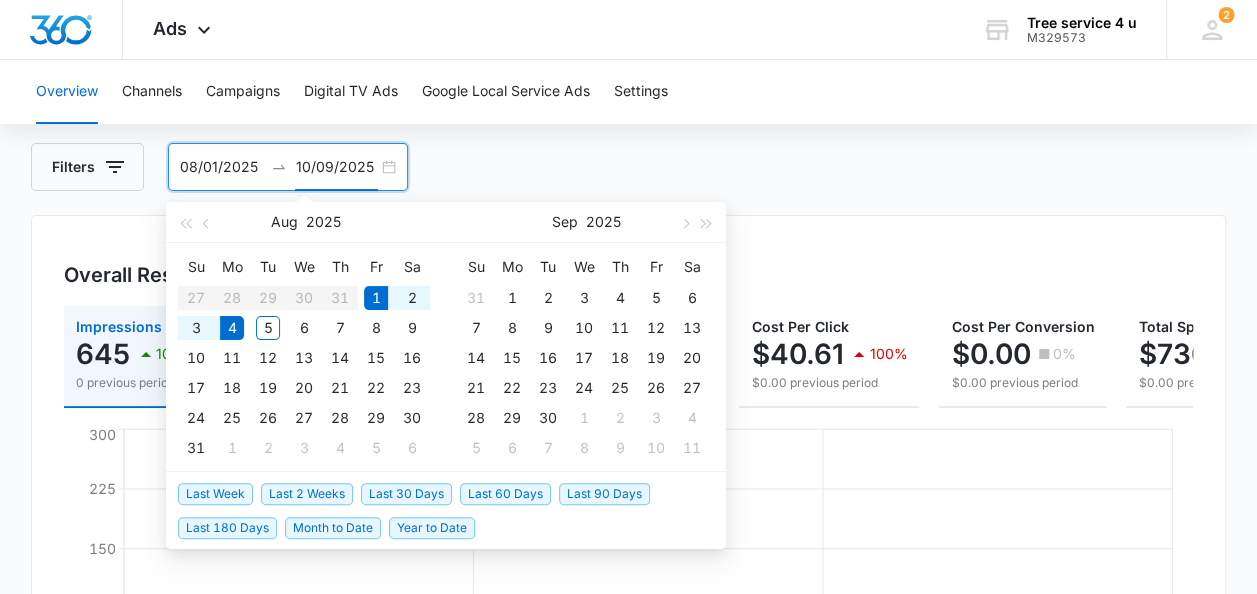 type on "08/04/2025" 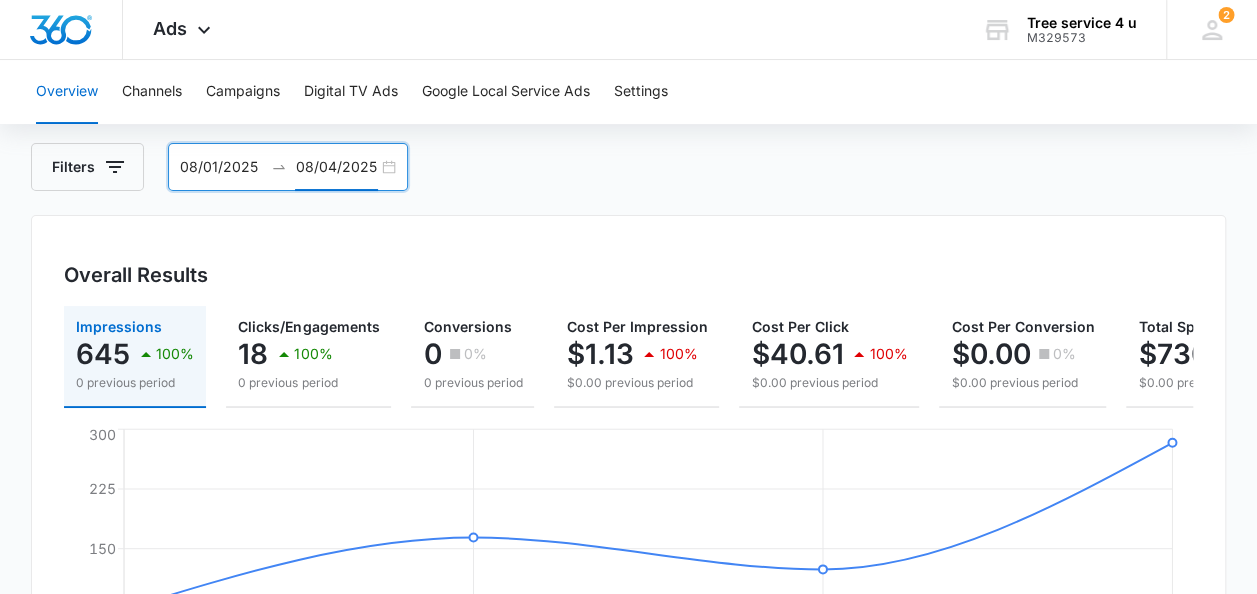 click on "Overall Results" at bounding box center (628, 275) 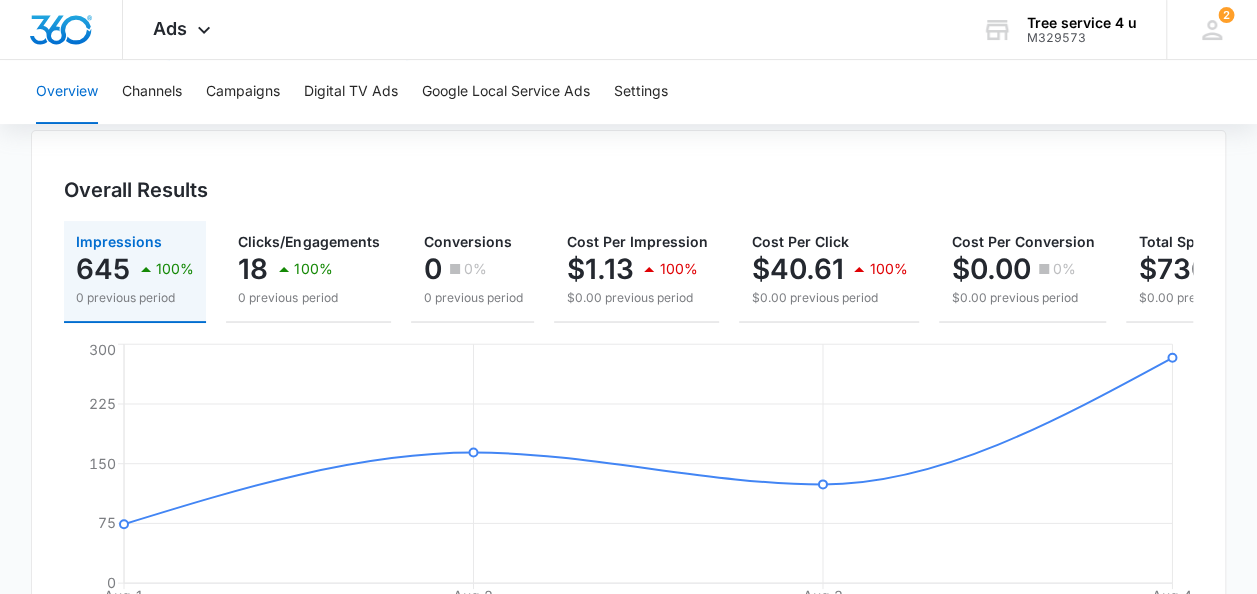 scroll, scrollTop: 167, scrollLeft: 0, axis: vertical 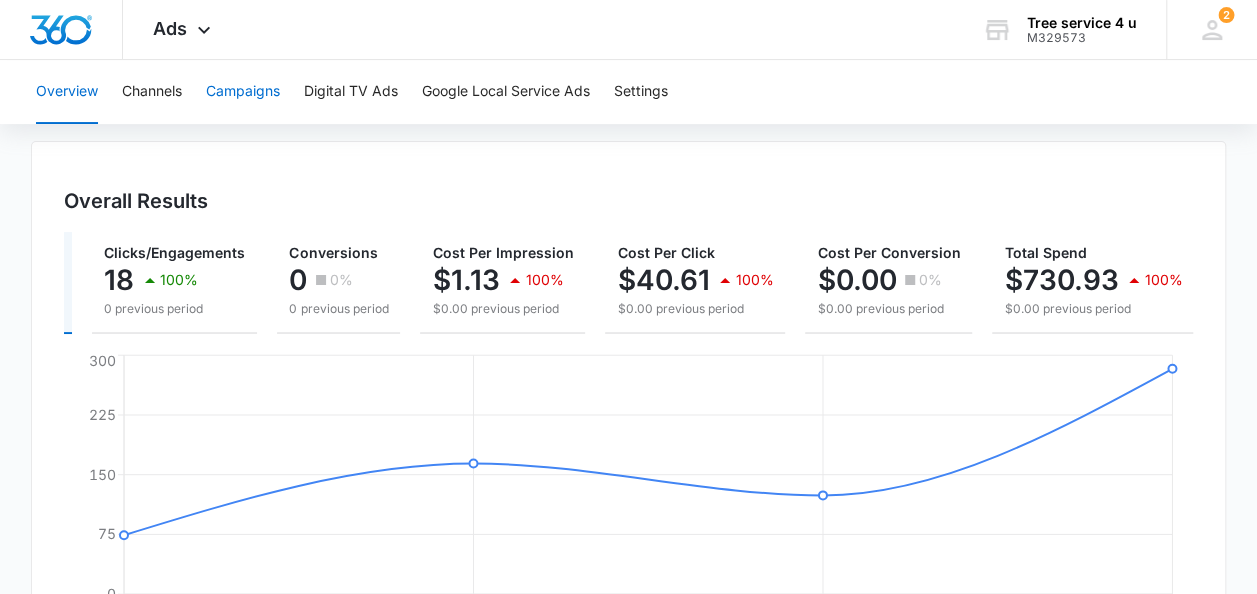 click on "Campaigns" at bounding box center [243, 92] 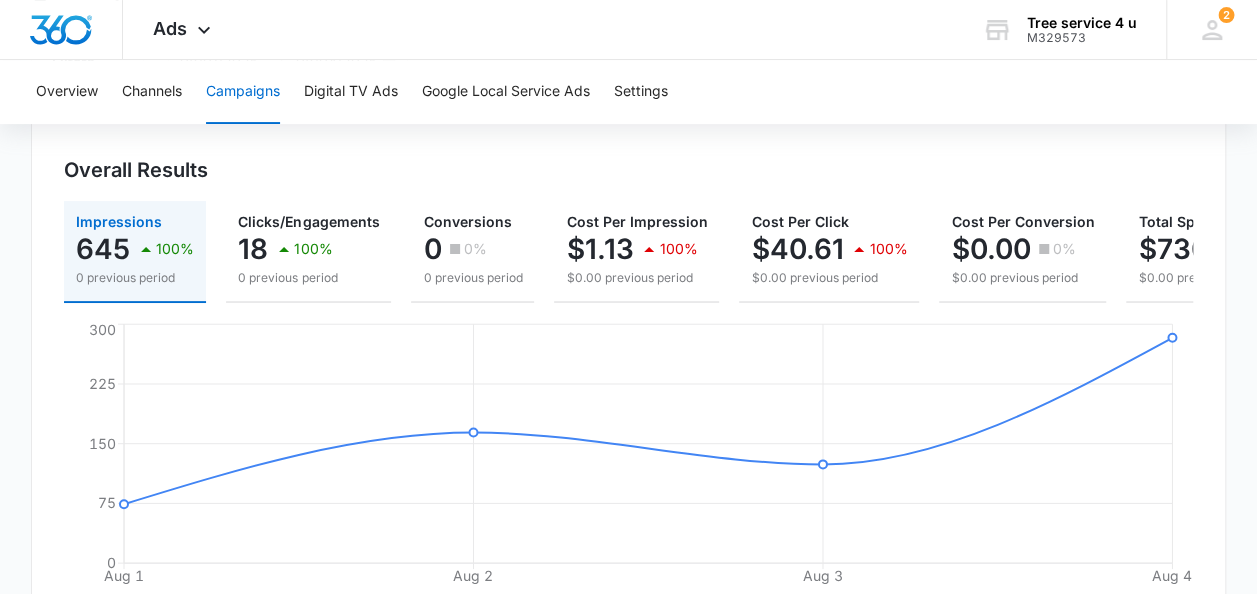 scroll, scrollTop: 204, scrollLeft: 0, axis: vertical 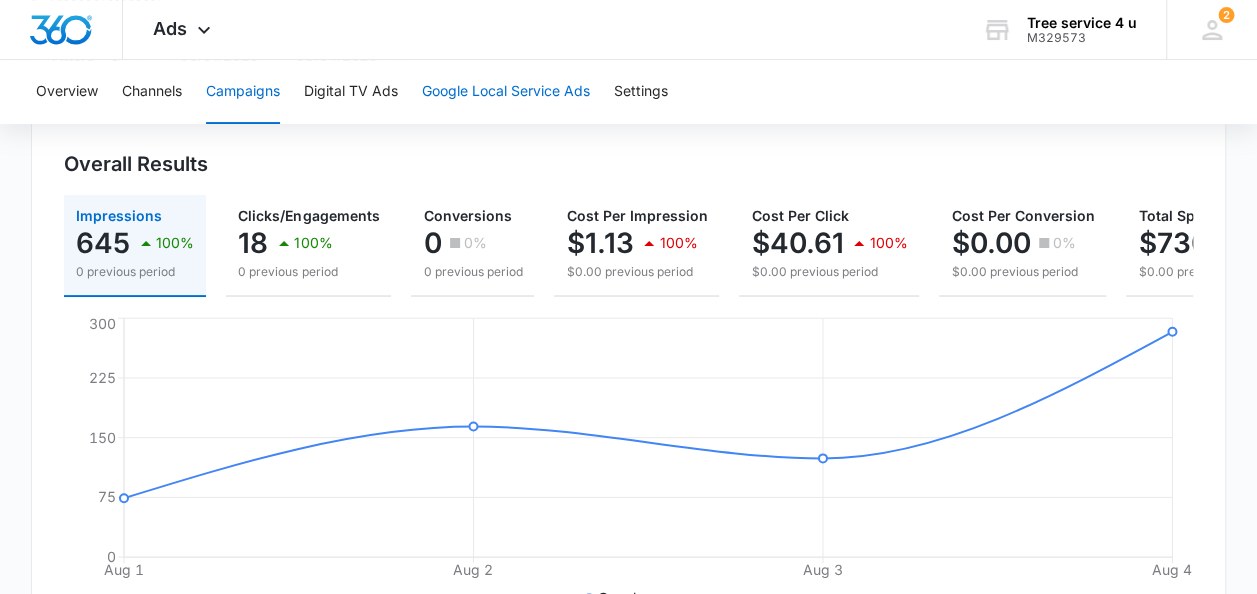 click on "Google Local Service Ads" at bounding box center (506, 92) 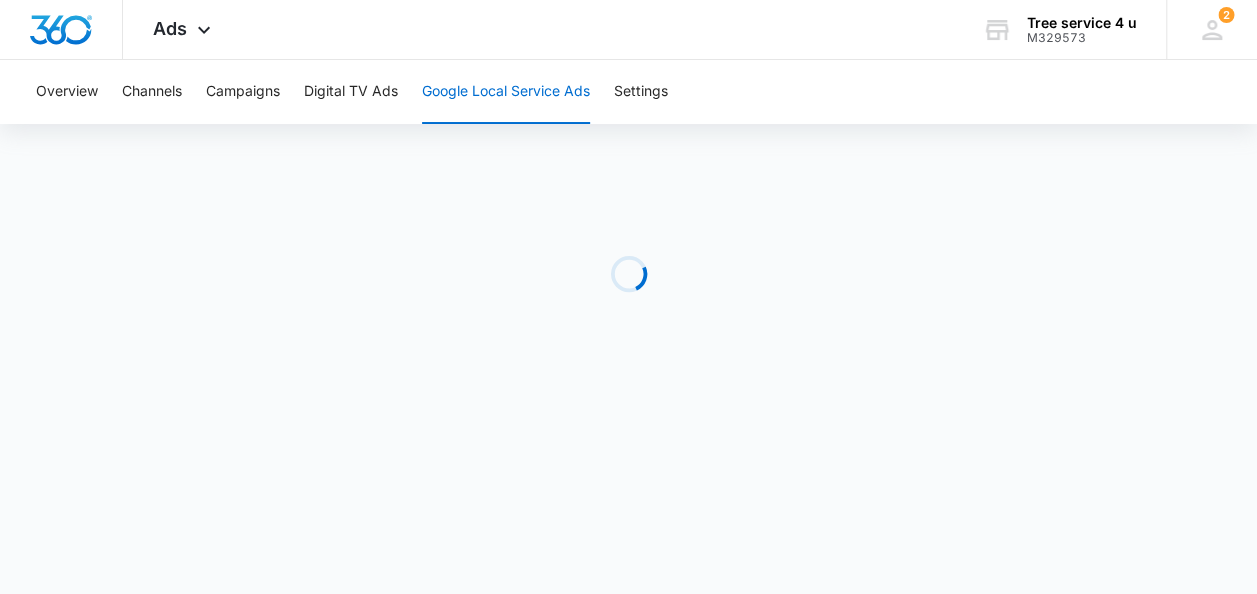 scroll, scrollTop: 0, scrollLeft: 0, axis: both 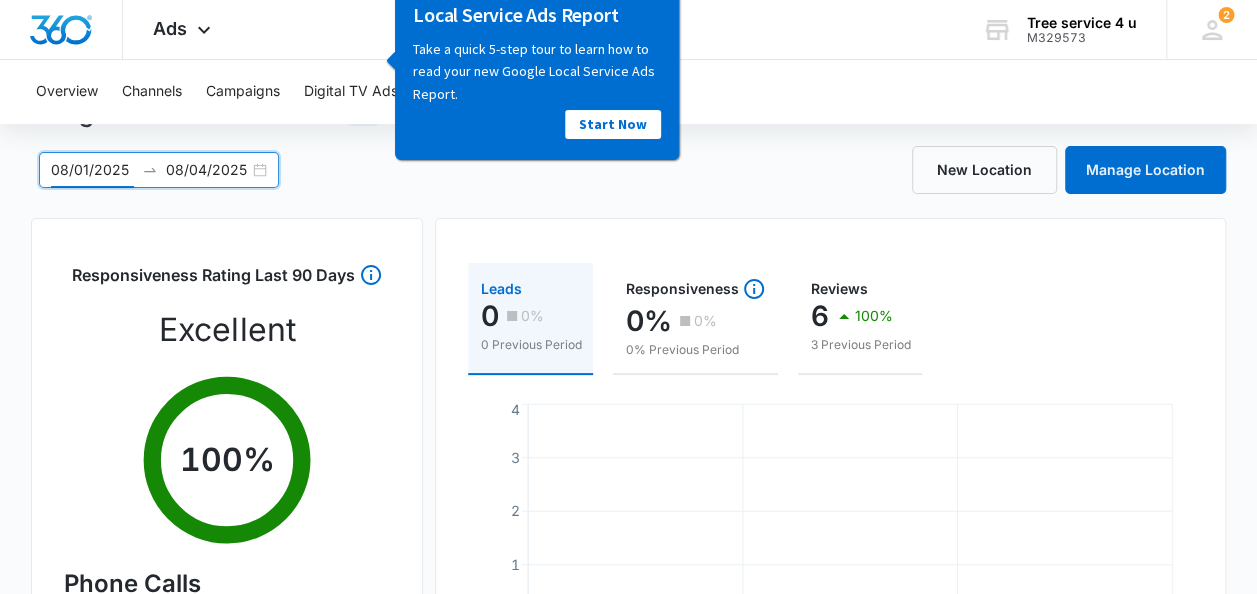 click on "08/01/2025" at bounding box center [92, 170] 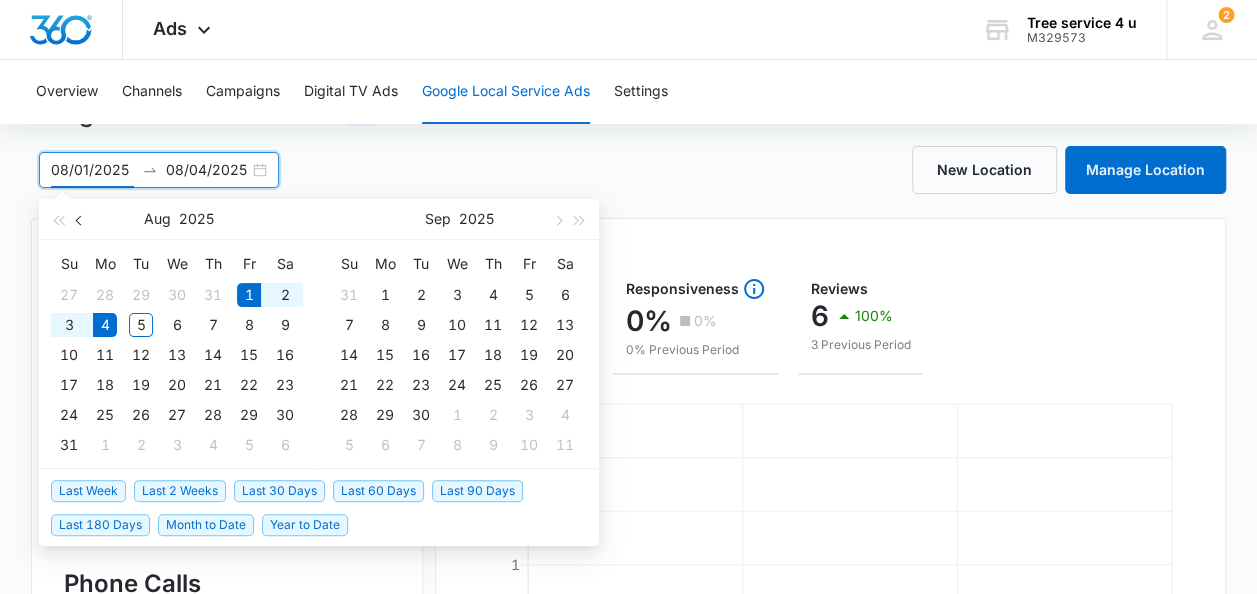 click at bounding box center [81, 220] 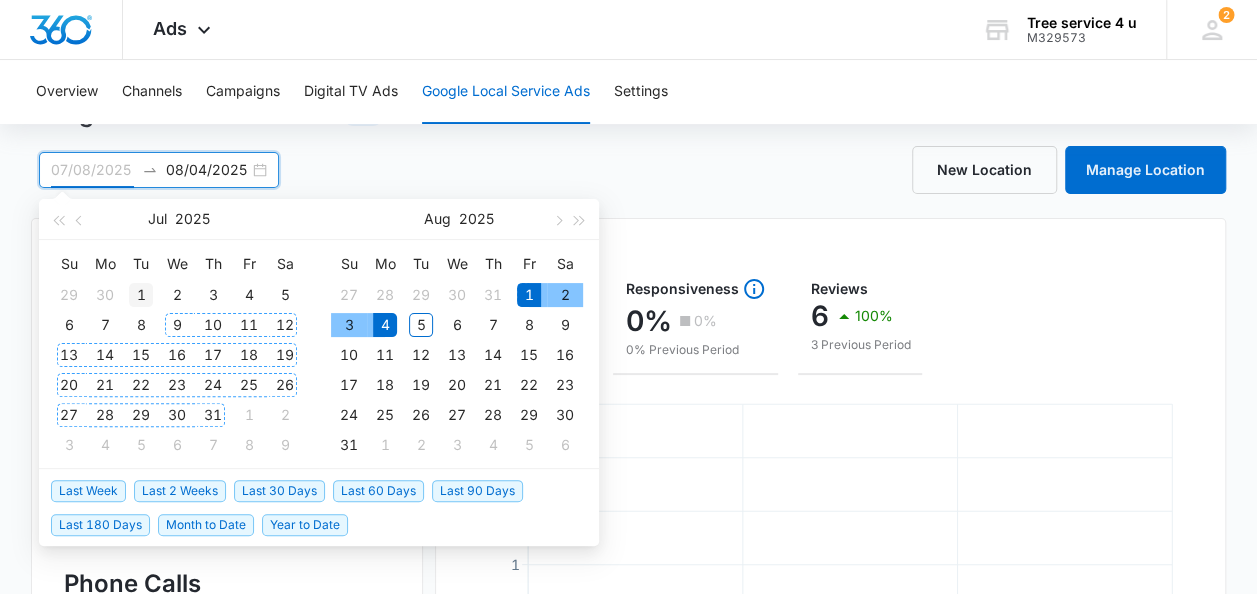type on "07/01/2025" 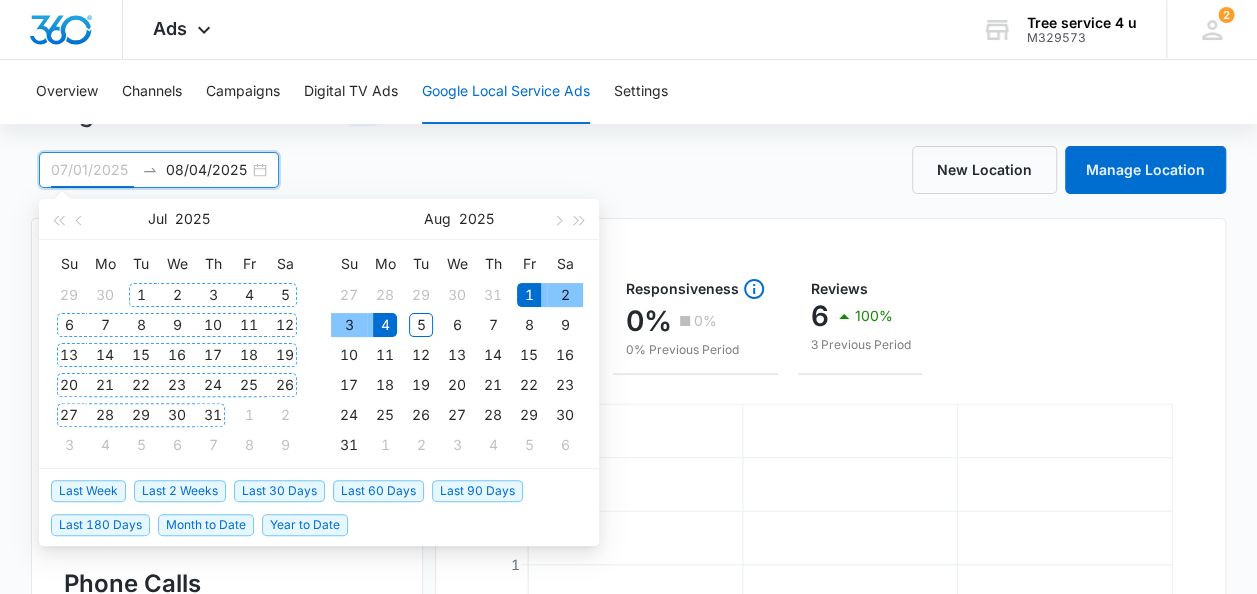 click on "1" at bounding box center [141, 295] 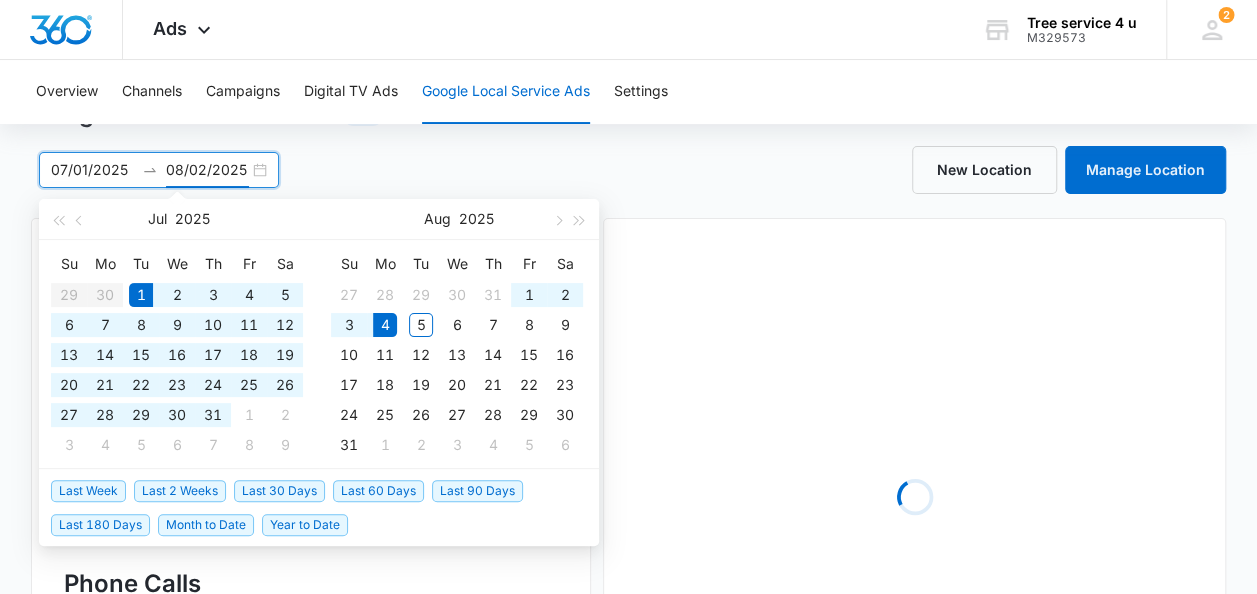 type on "08/04/2025" 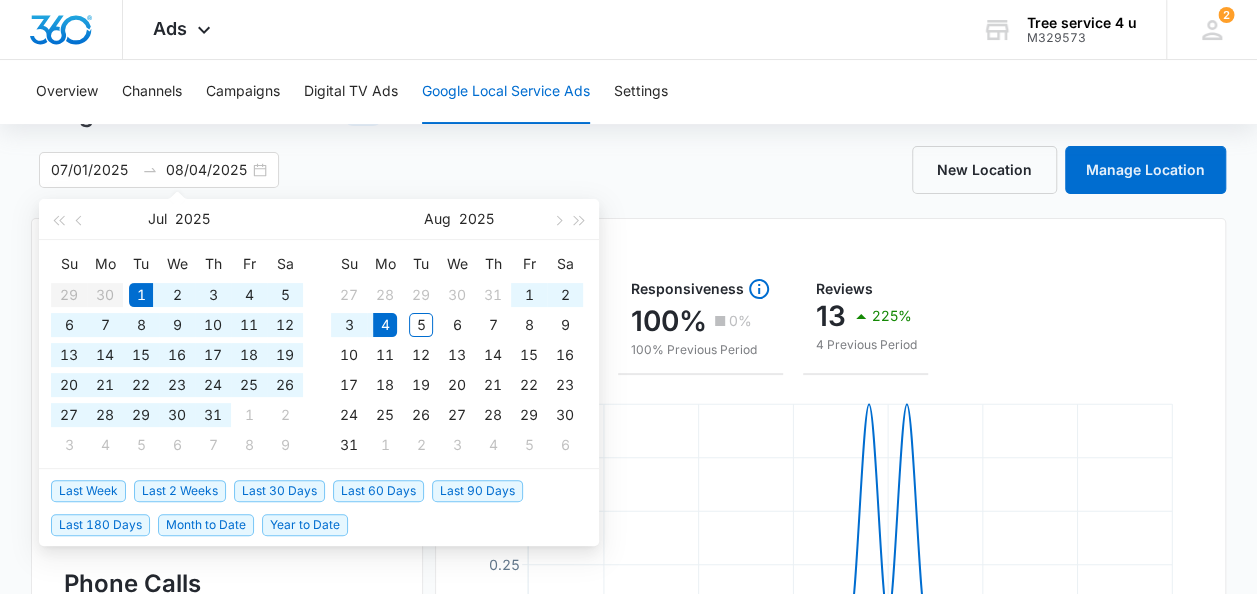 click on "New Location Manage Location" at bounding box center (926, 170) 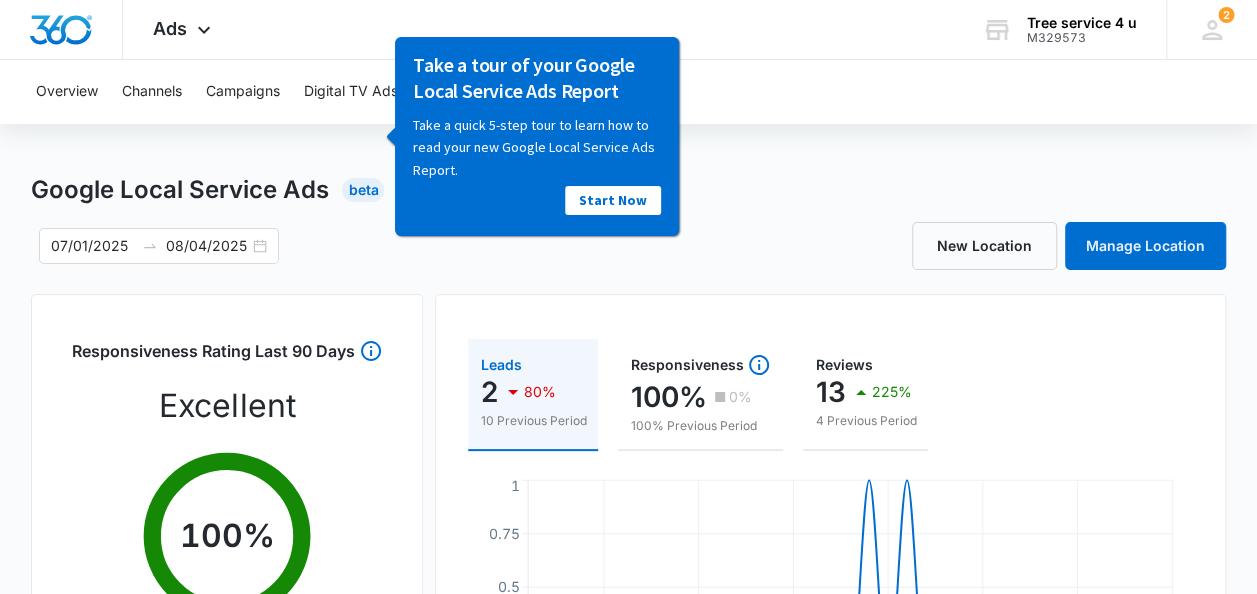 scroll, scrollTop: 0, scrollLeft: 0, axis: both 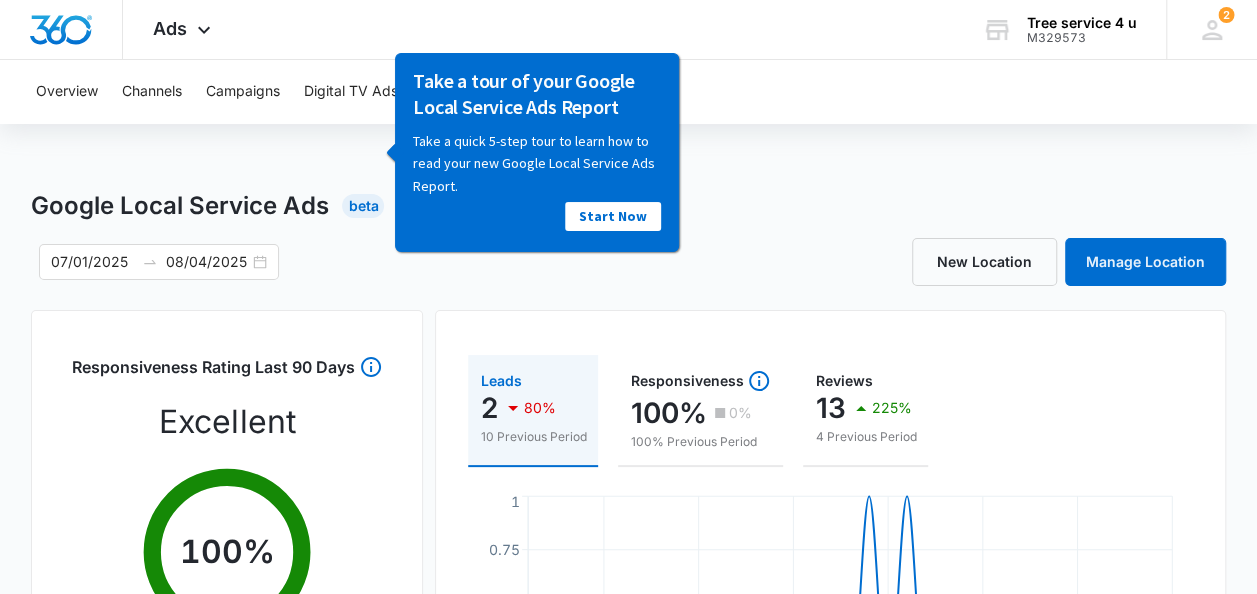 click on "Google Local Service Ads Beta" at bounding box center (628, 206) 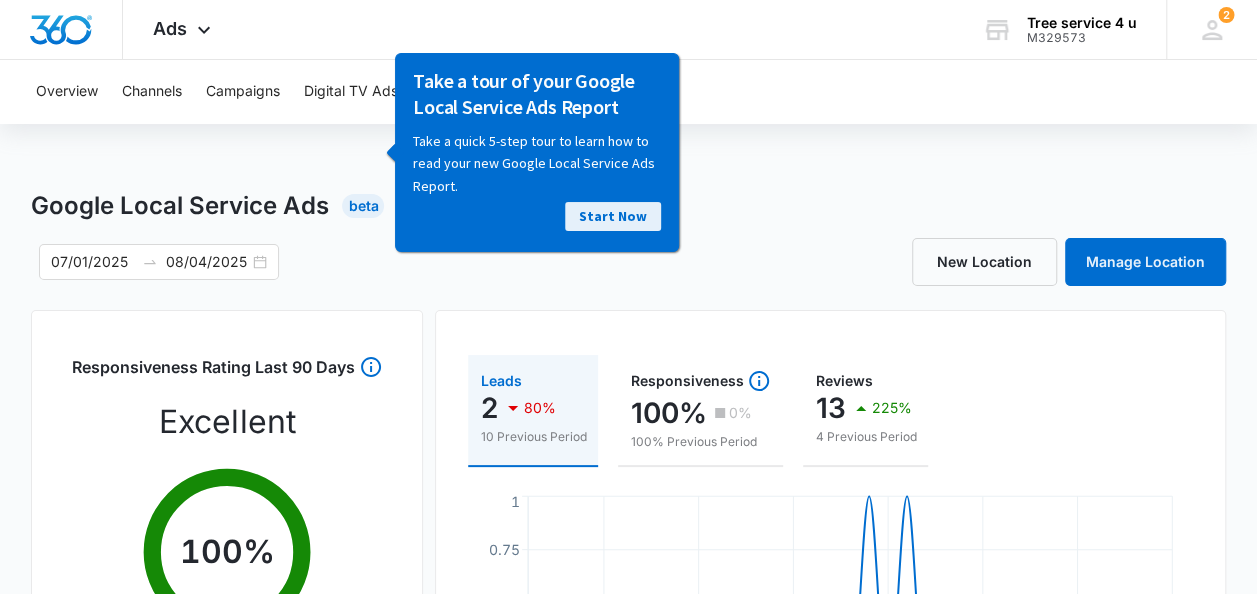 click on "Start Now" at bounding box center [612, 215] 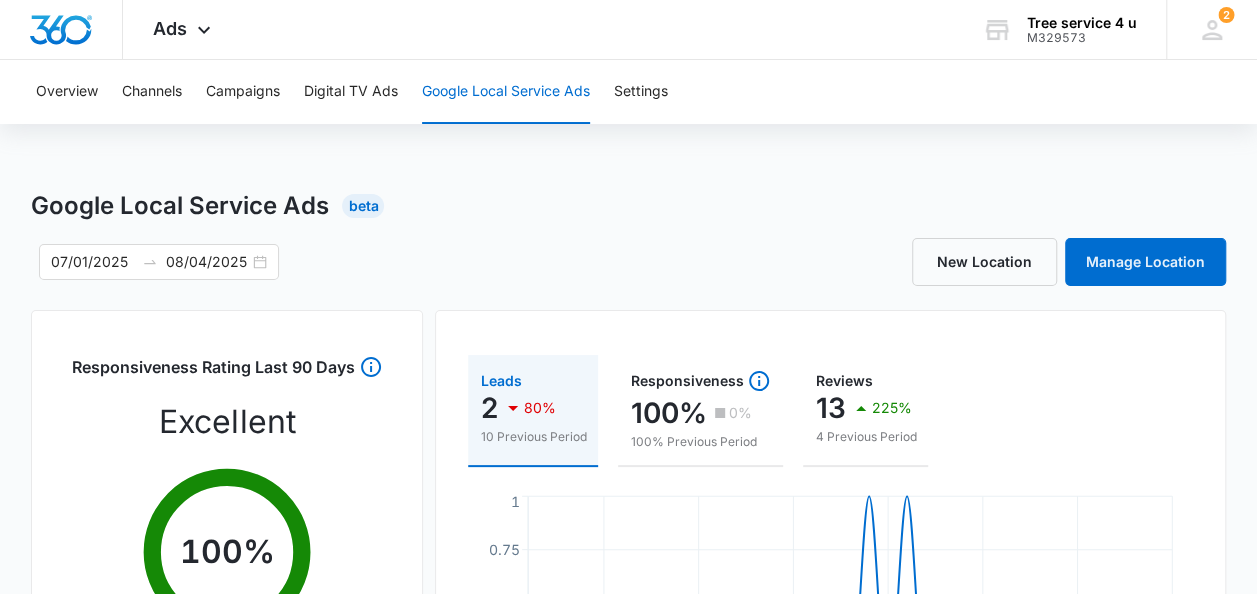 scroll, scrollTop: 0, scrollLeft: 0, axis: both 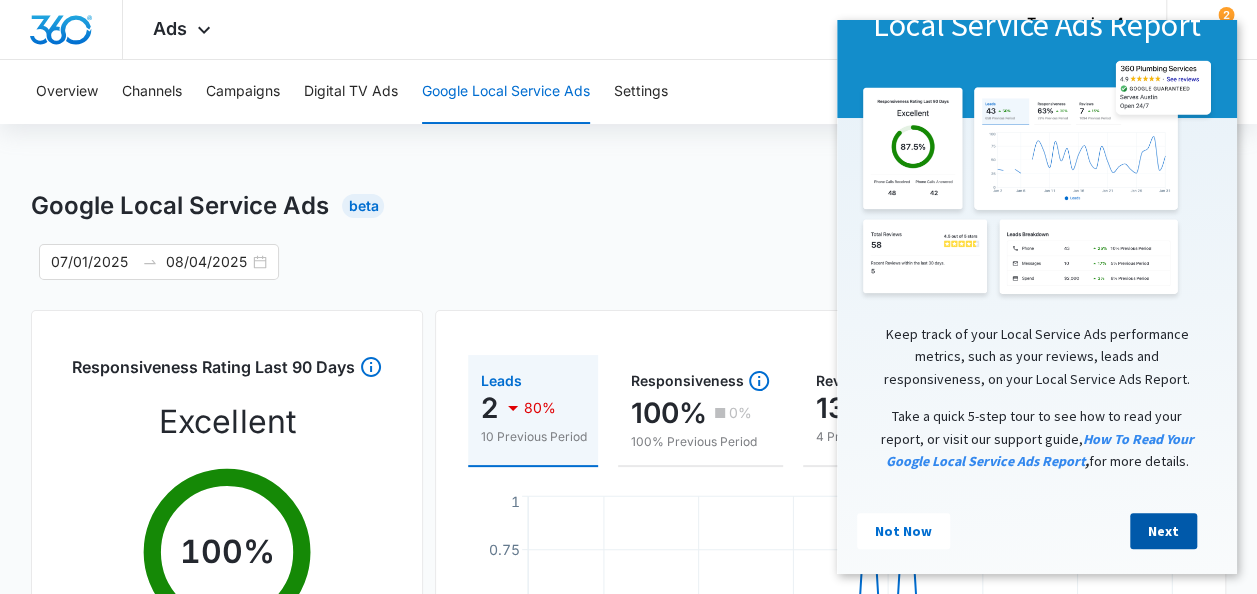 click on "Next" at bounding box center (1163, 531) 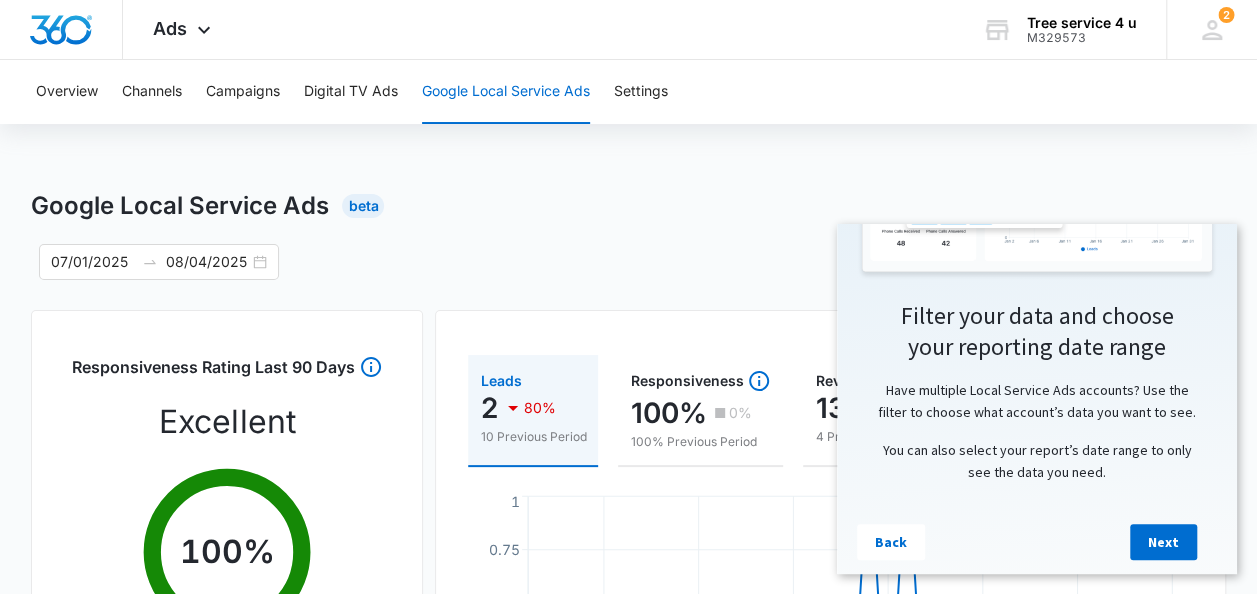 scroll, scrollTop: 0, scrollLeft: 0, axis: both 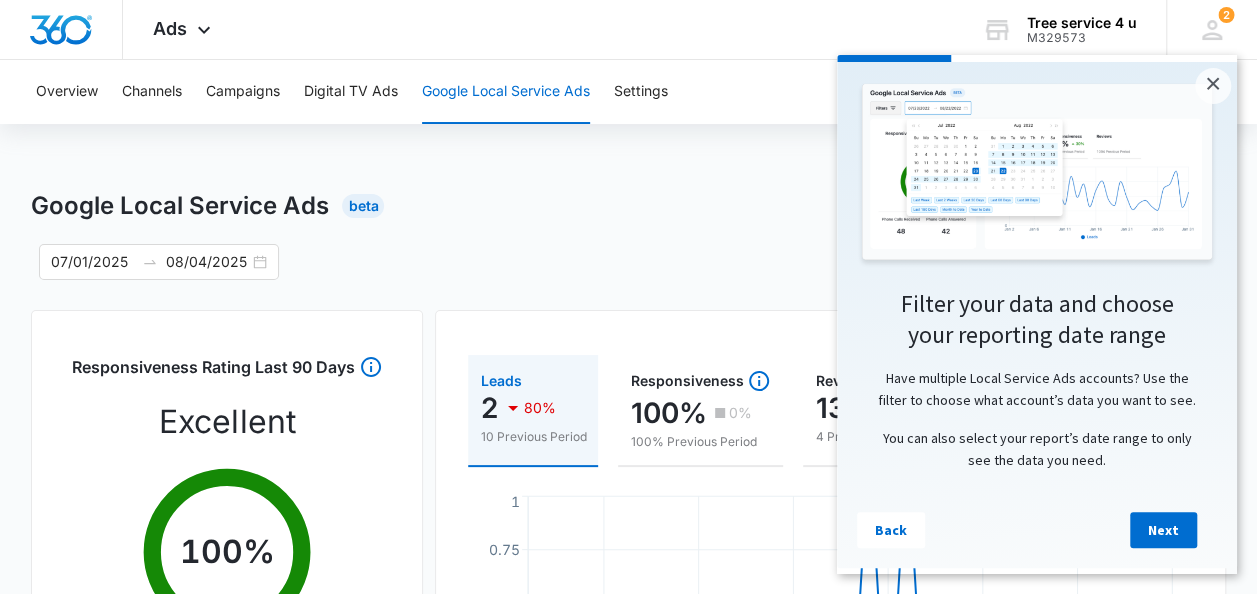 click on "Next" at bounding box center [1163, 530] 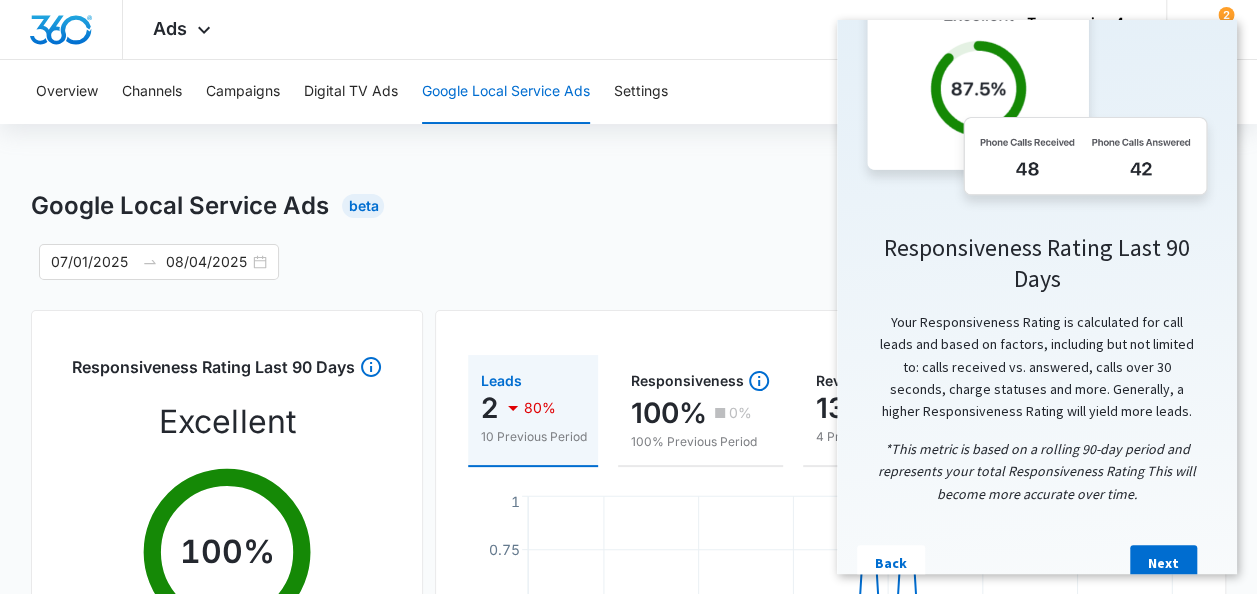 scroll, scrollTop: 144, scrollLeft: 0, axis: vertical 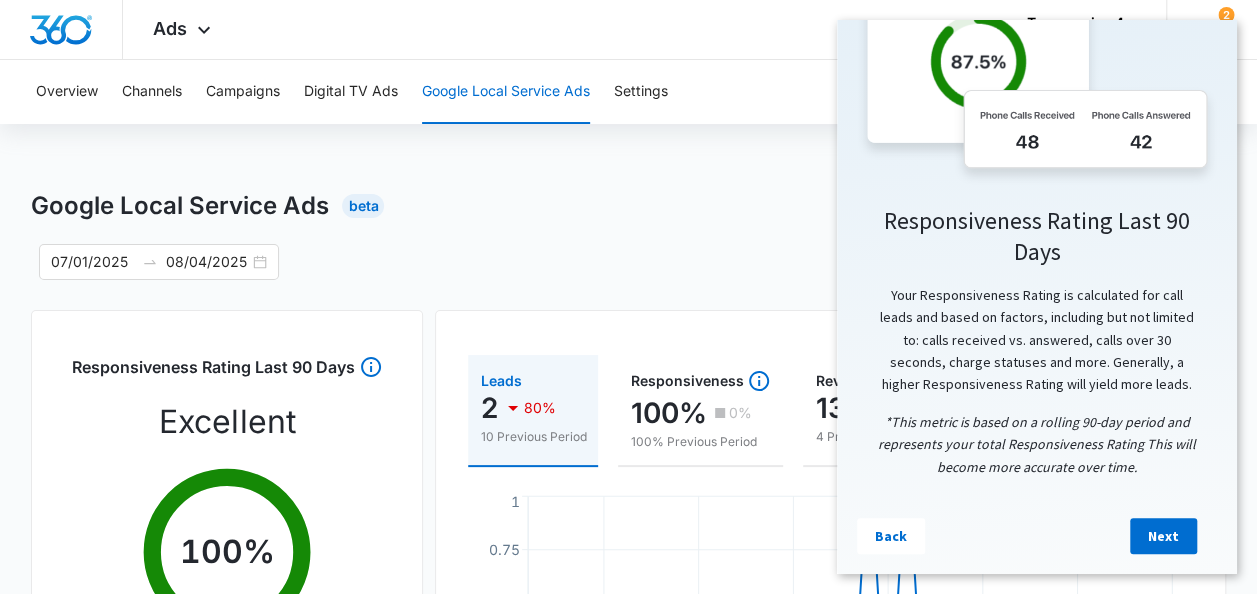 click on "Next" at bounding box center [1163, 536] 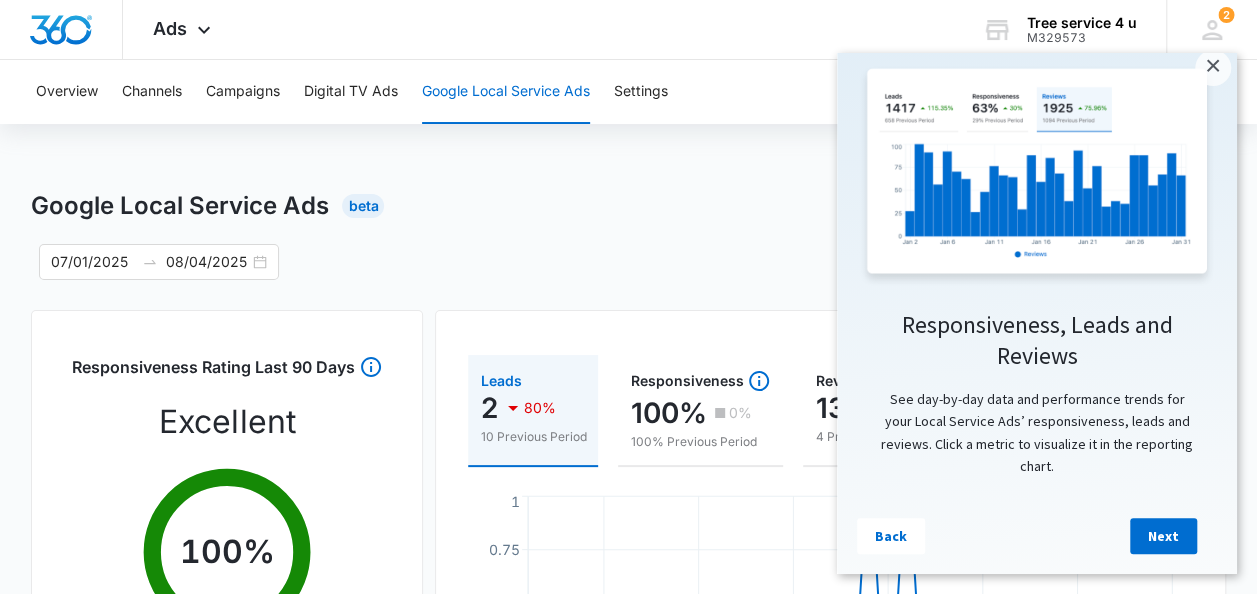 scroll, scrollTop: 0, scrollLeft: 0, axis: both 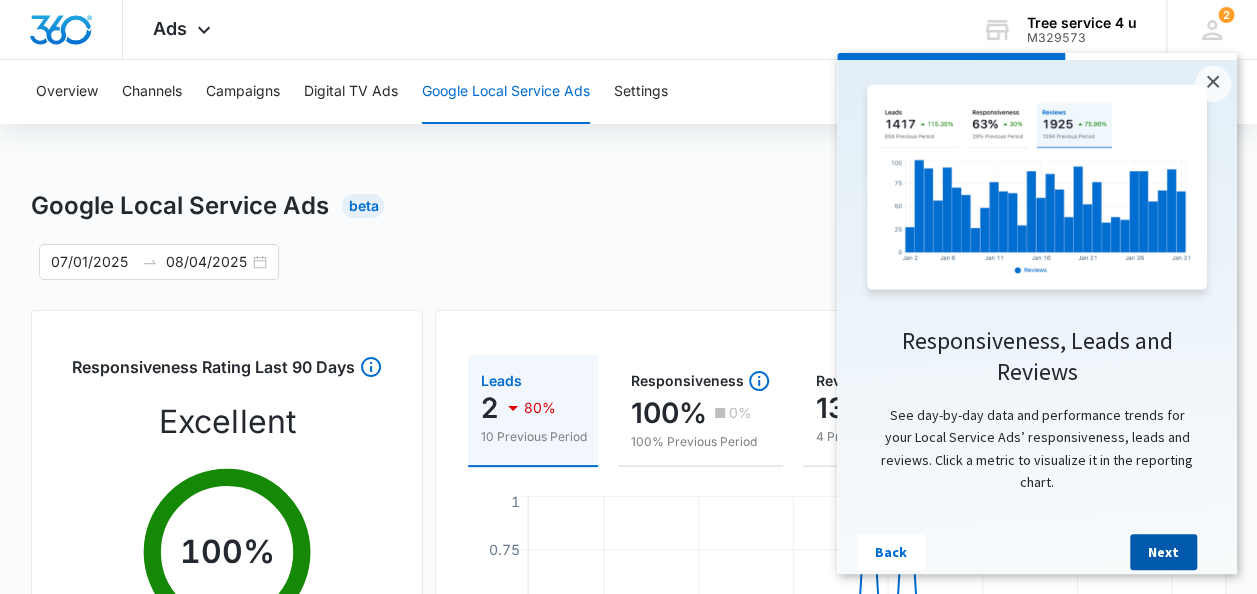 click on "Next" at bounding box center (1163, 552) 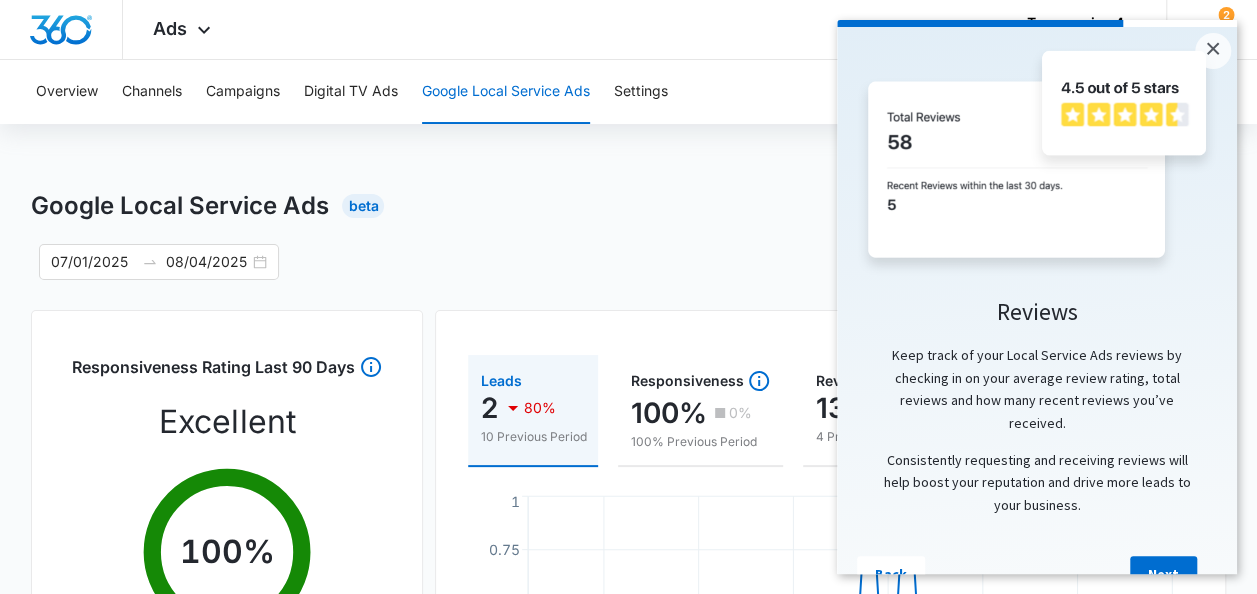 click on "Next" at bounding box center (1163, 574) 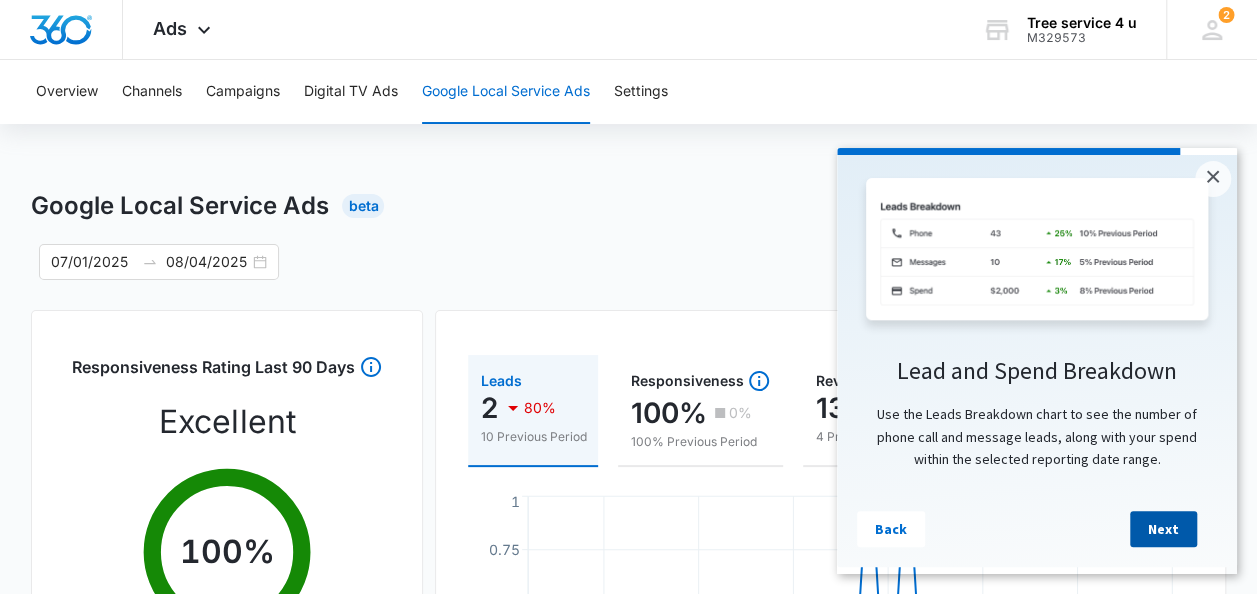 click on "Next" at bounding box center (1163, 529) 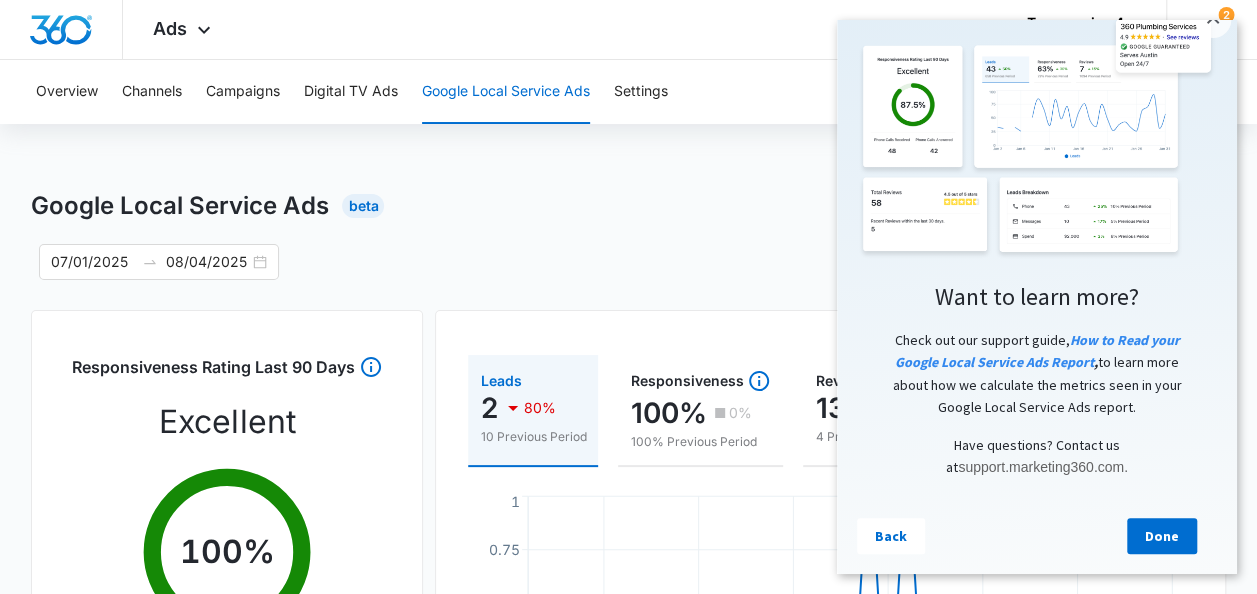 scroll, scrollTop: 52, scrollLeft: 0, axis: vertical 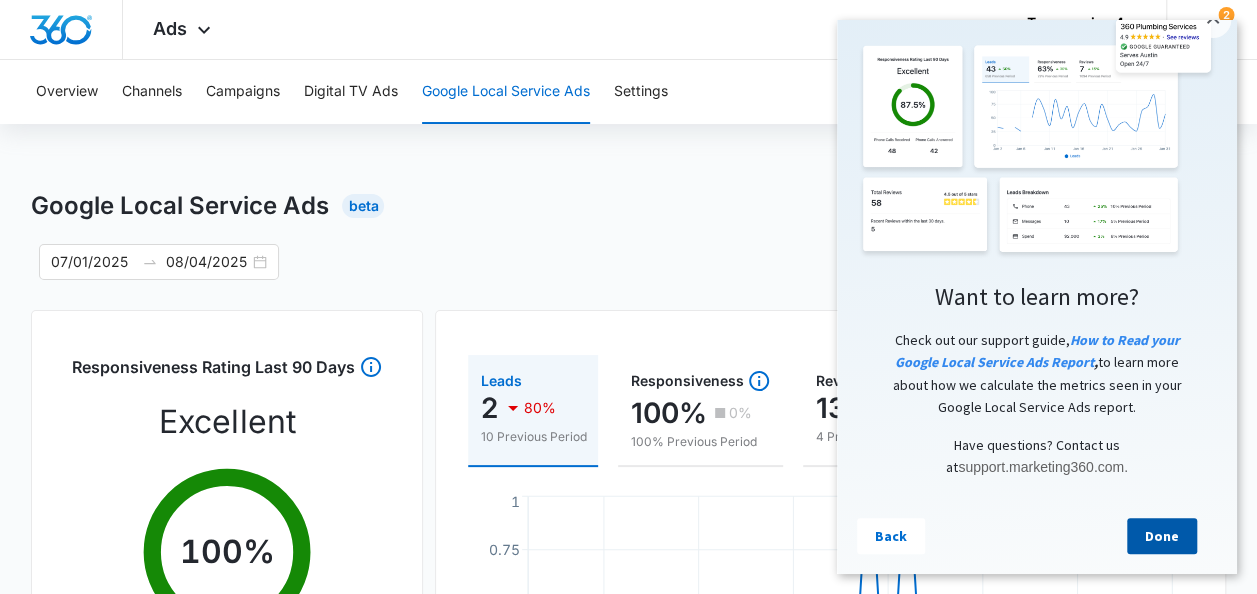 click on "Done" at bounding box center (1162, 536) 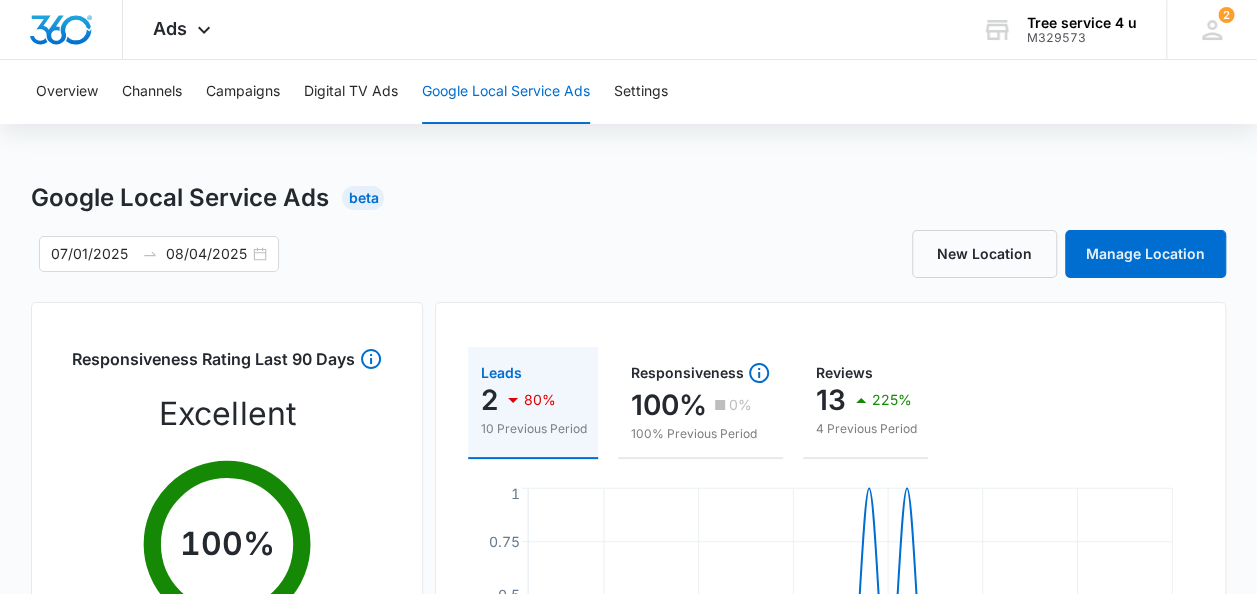 scroll, scrollTop: 4, scrollLeft: 0, axis: vertical 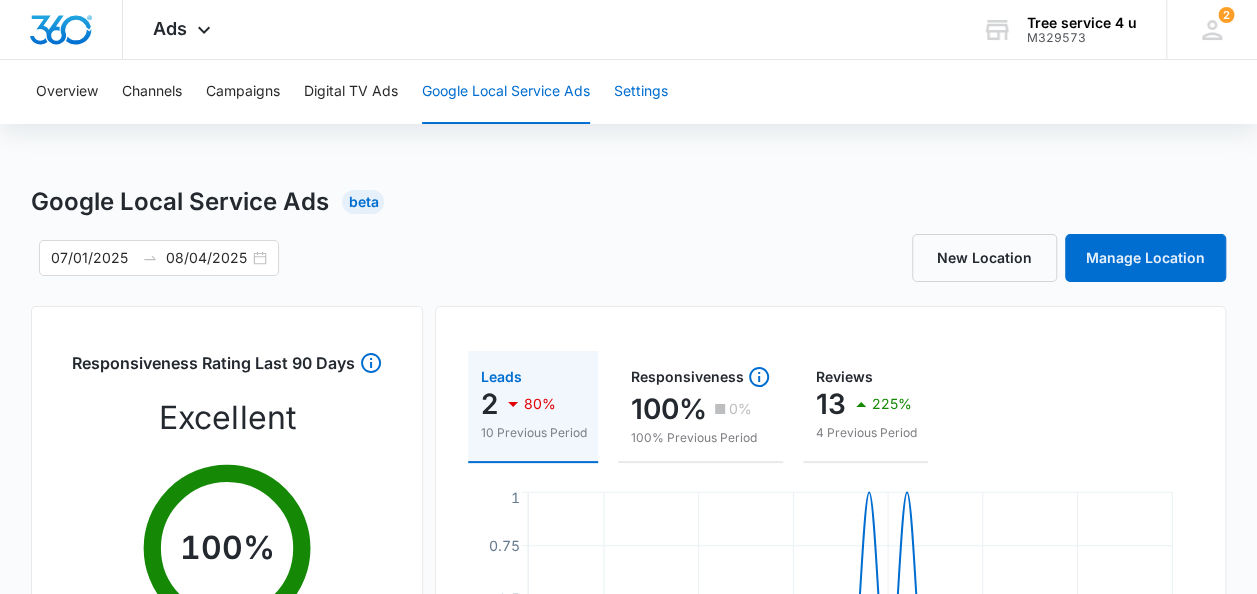 click on "Settings" at bounding box center [641, 92] 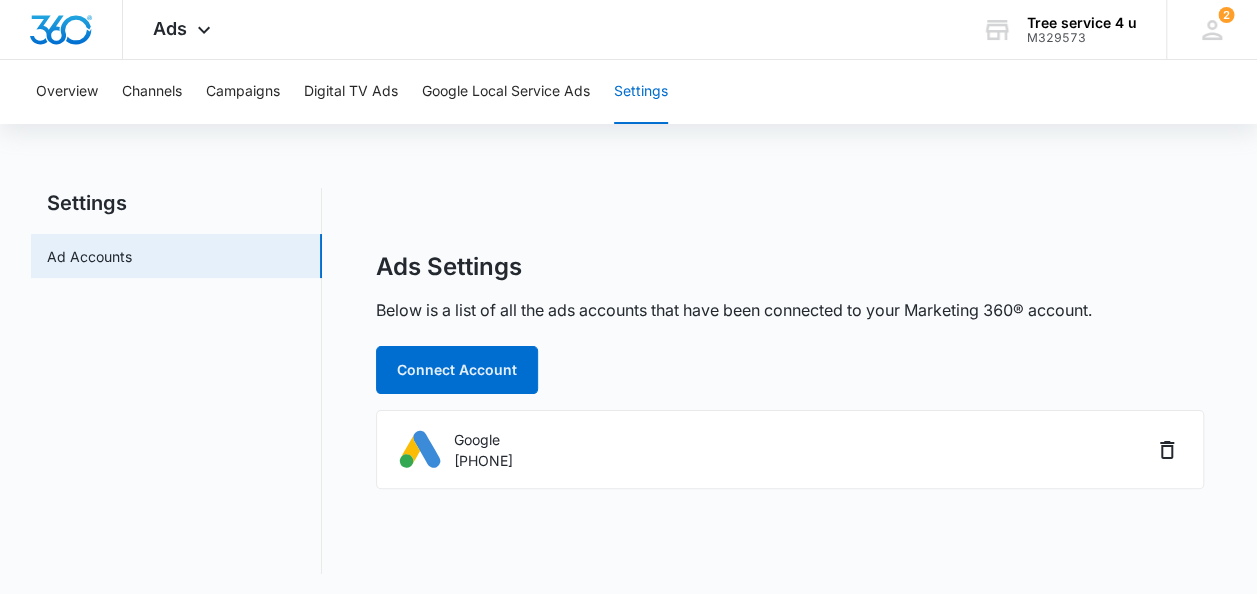scroll, scrollTop: 4, scrollLeft: 0, axis: vertical 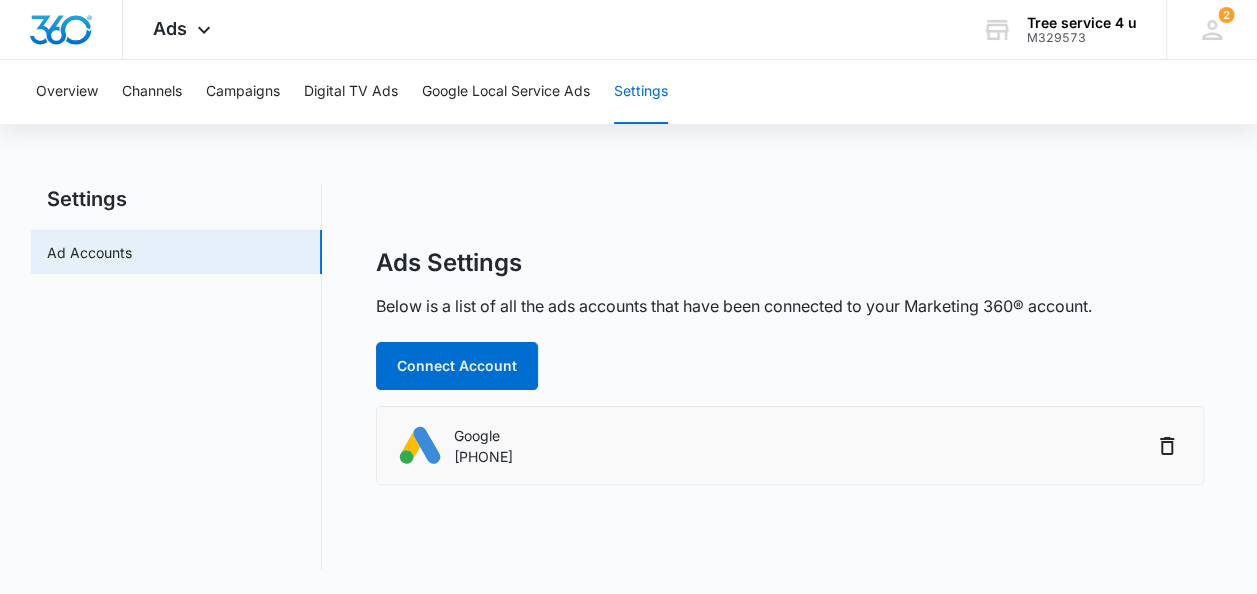 click at bounding box center [419, 445] 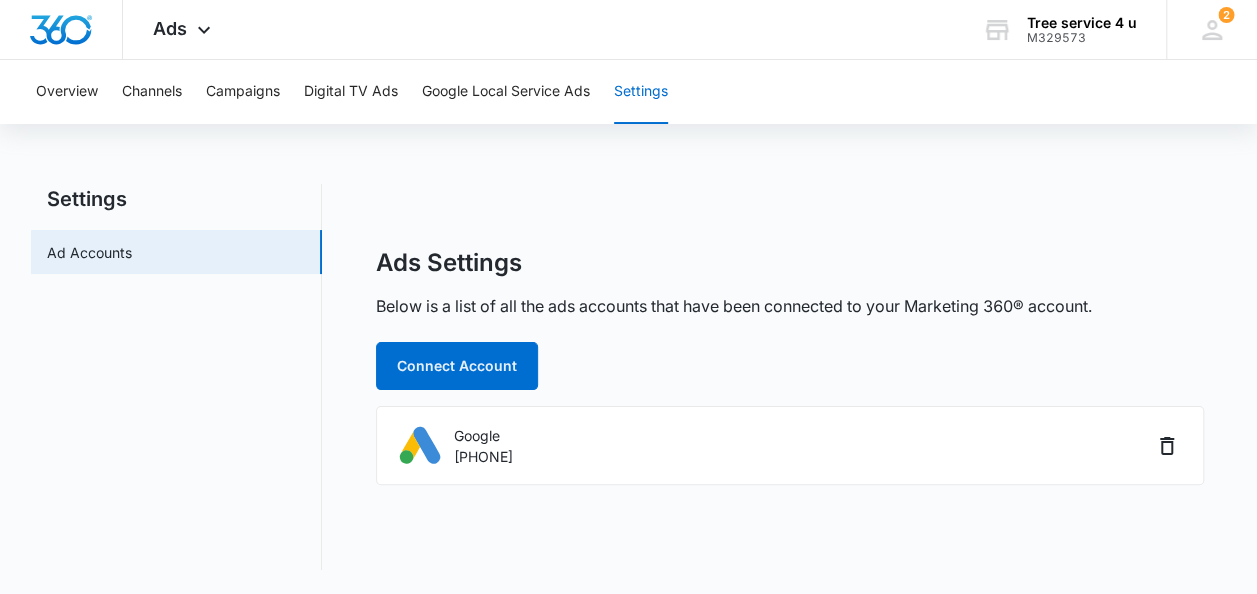 click on "Settings Ad Accounts" at bounding box center [176, 377] 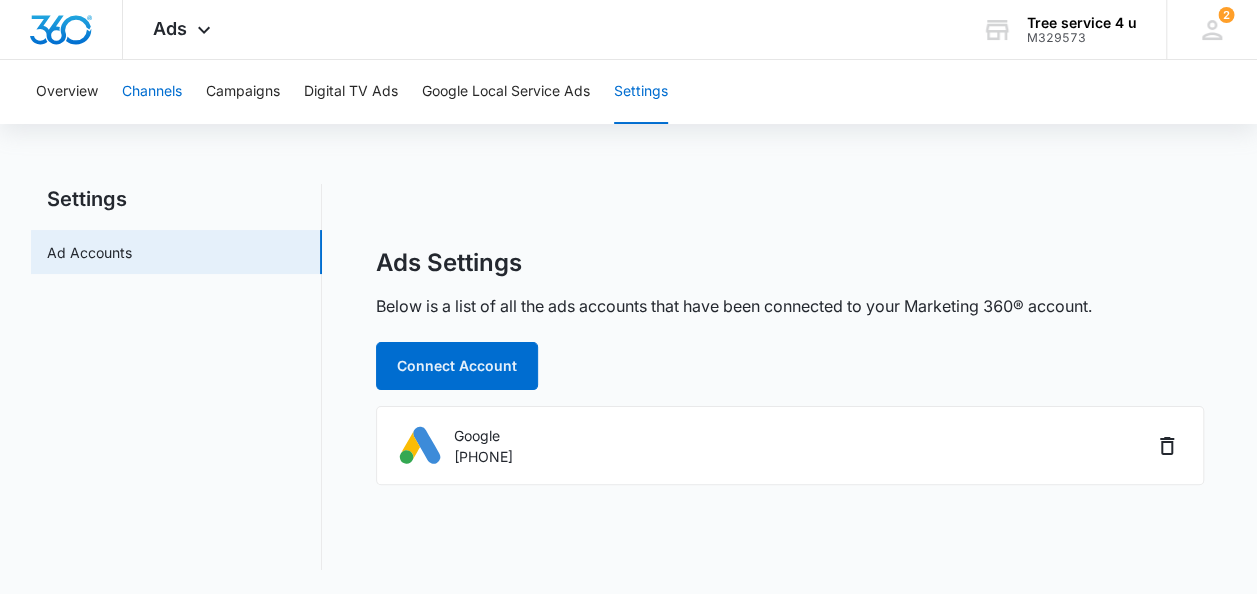 click on "Channels" at bounding box center [152, 92] 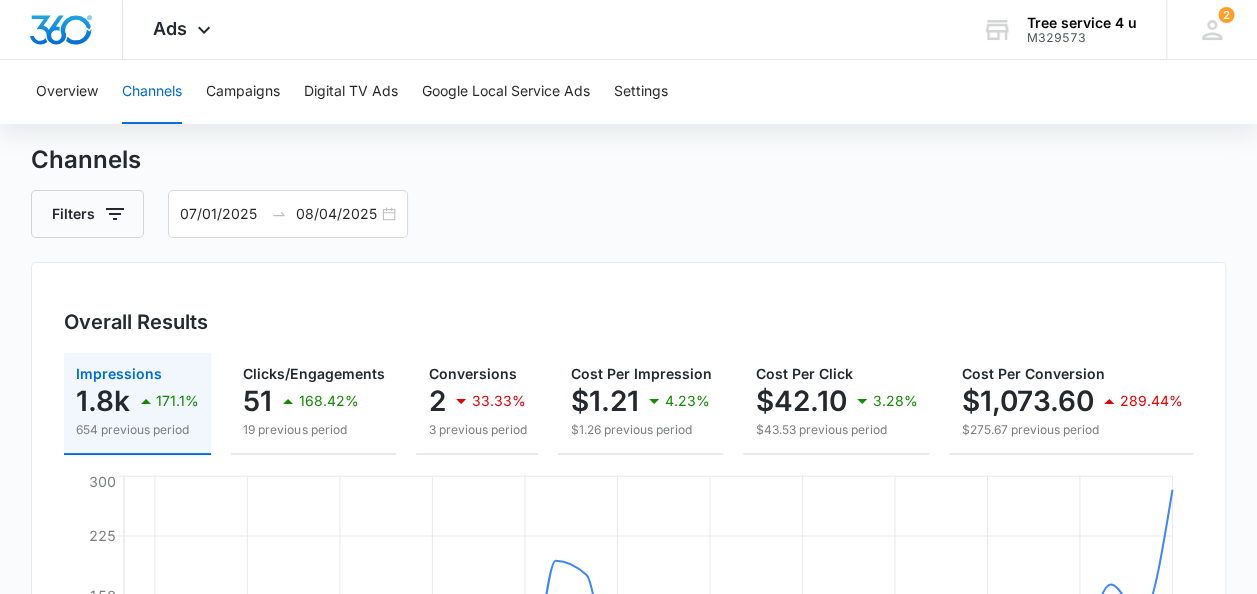 scroll, scrollTop: 47, scrollLeft: 0, axis: vertical 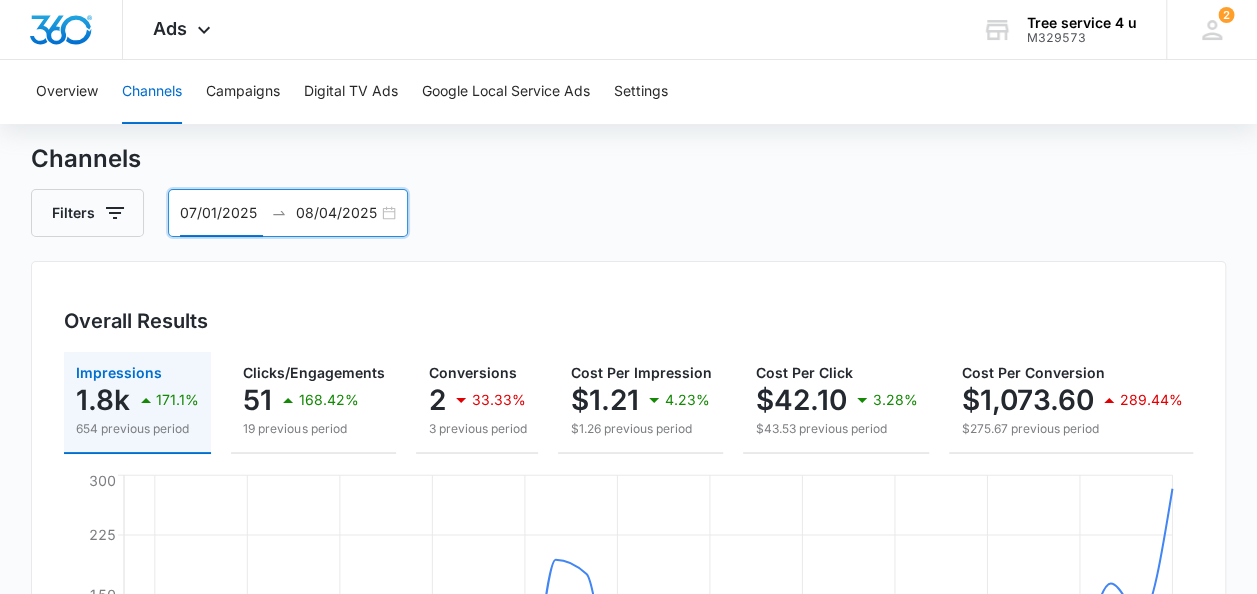 click on "07/01/2025" at bounding box center (221, 213) 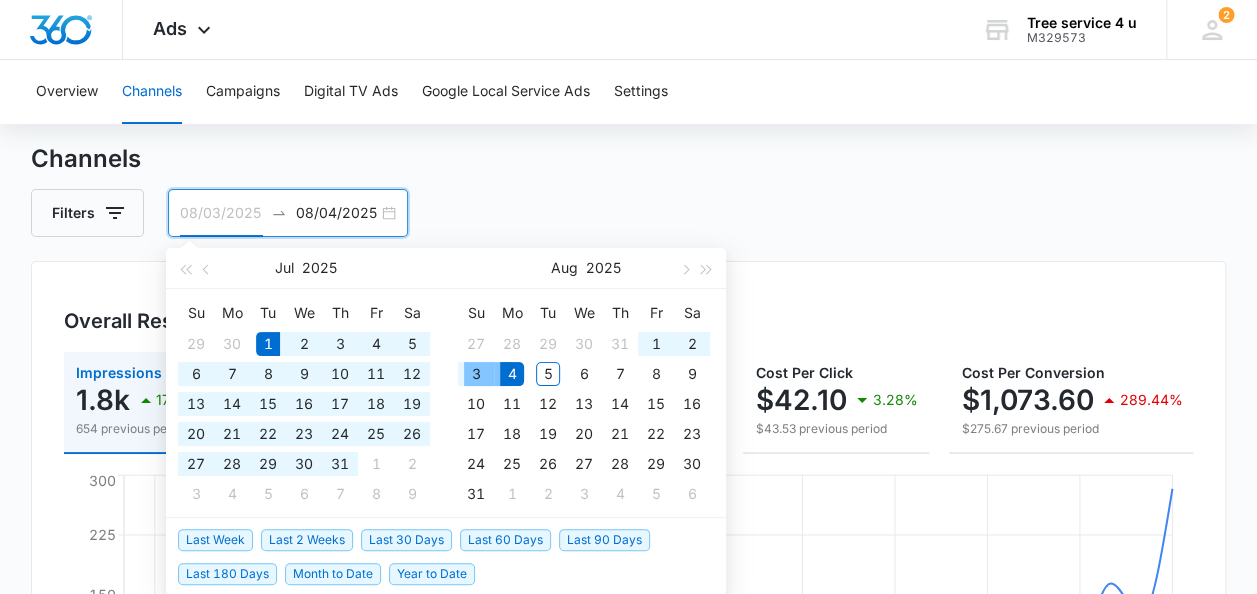 type on "08/04/2025" 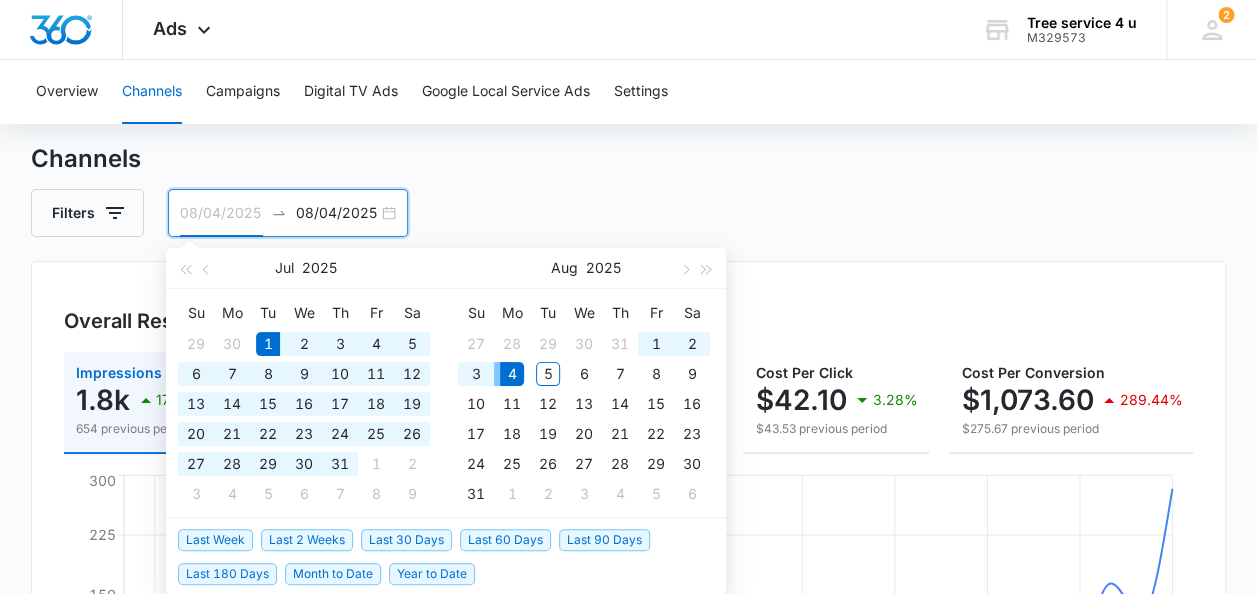 click on "4" at bounding box center (512, 374) 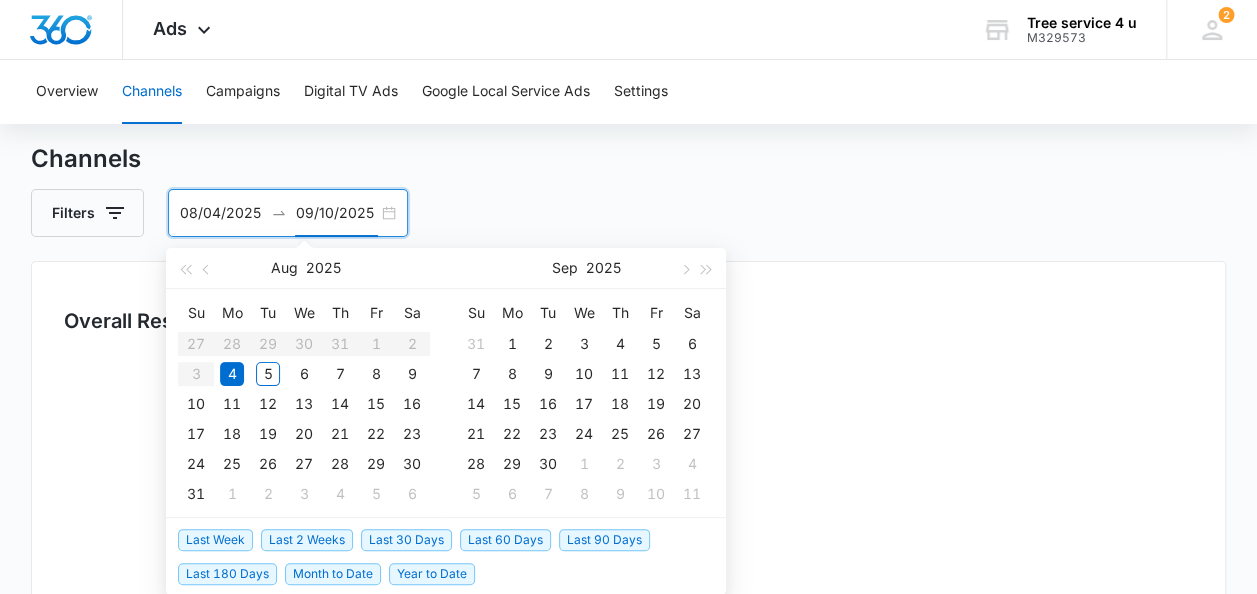 type on "08/04/2025" 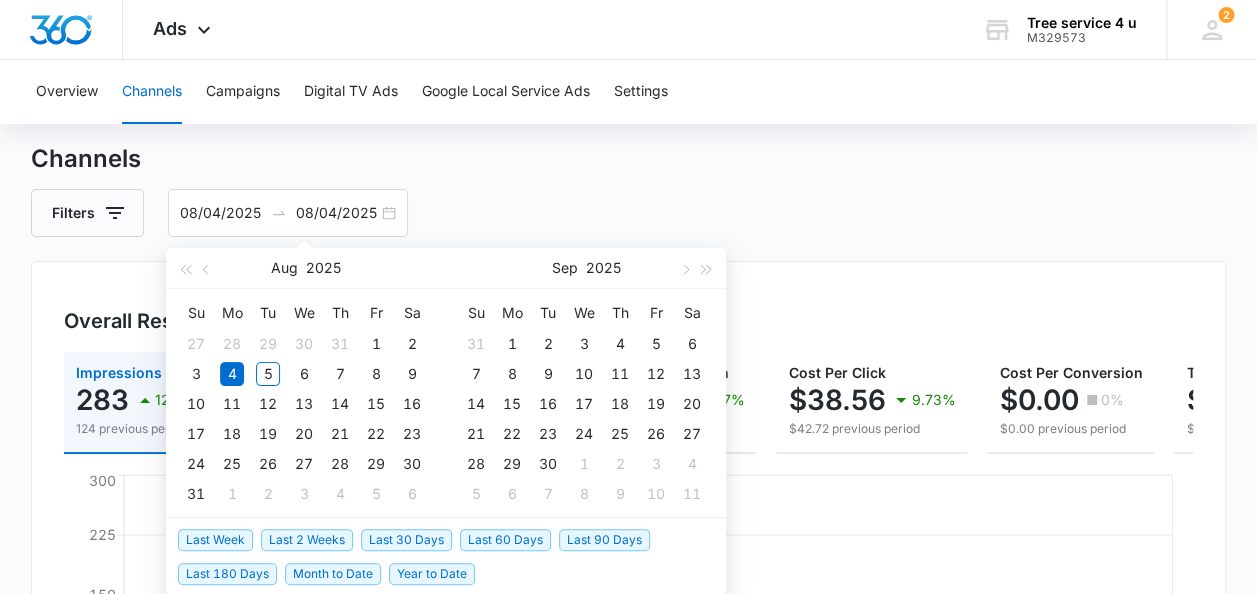 click on "Overall Results" at bounding box center (628, 321) 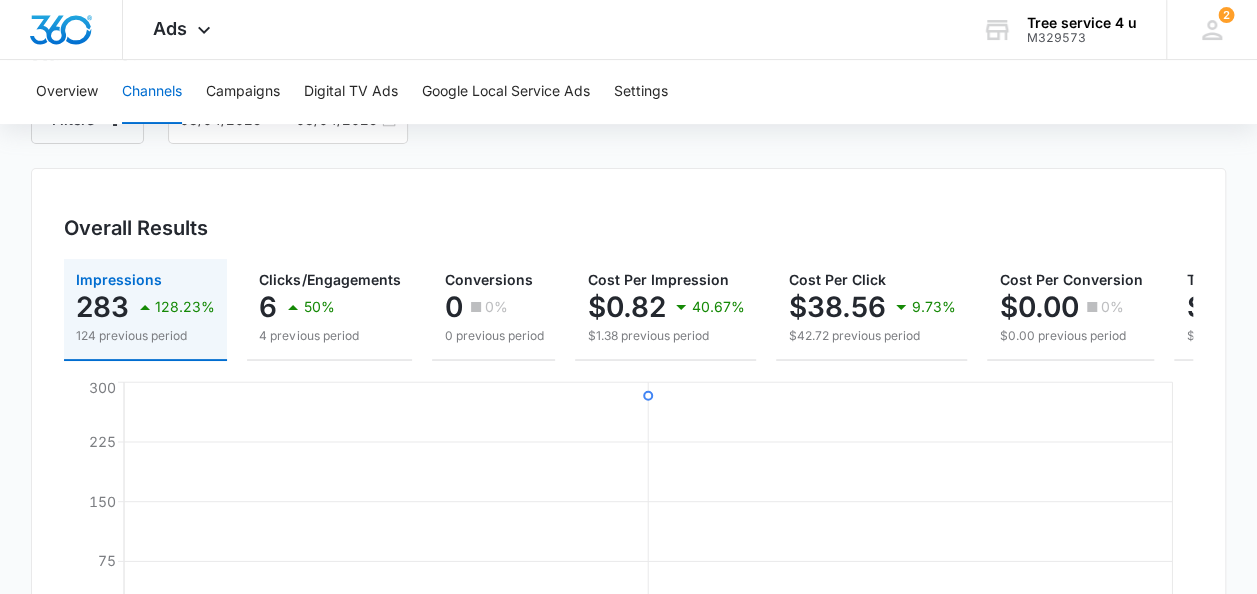 scroll, scrollTop: 141, scrollLeft: 0, axis: vertical 